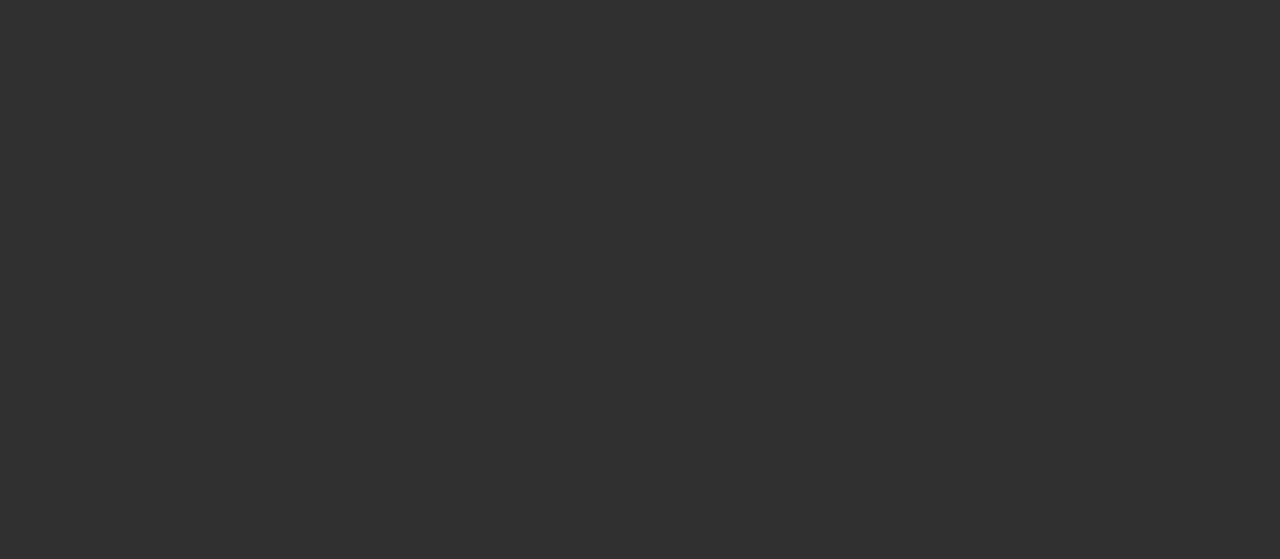 scroll, scrollTop: 0, scrollLeft: 0, axis: both 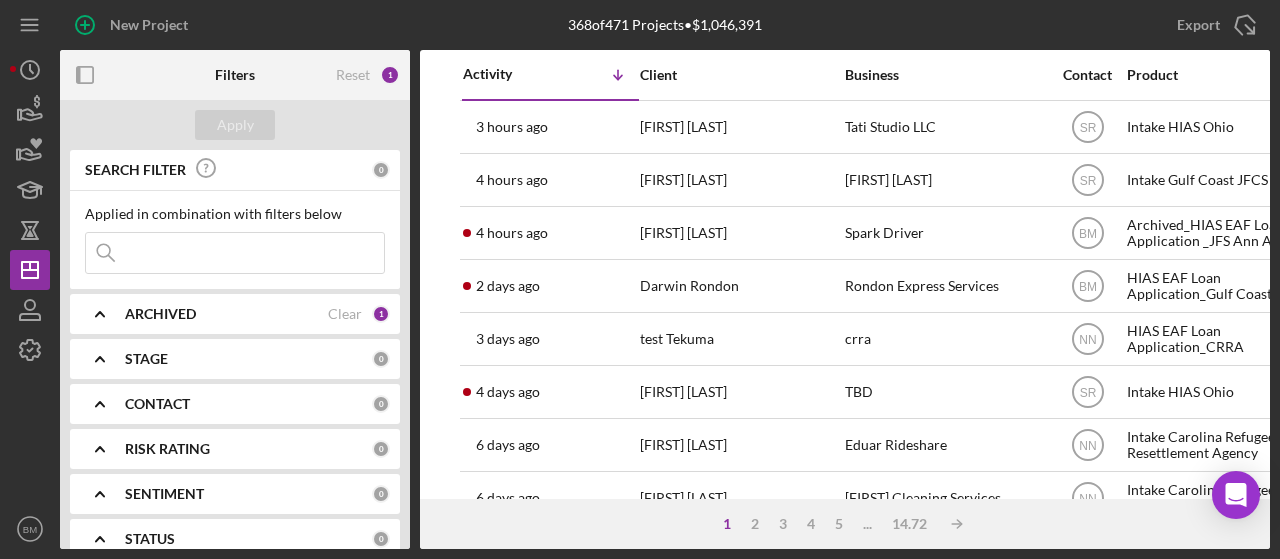 click at bounding box center (235, 253) 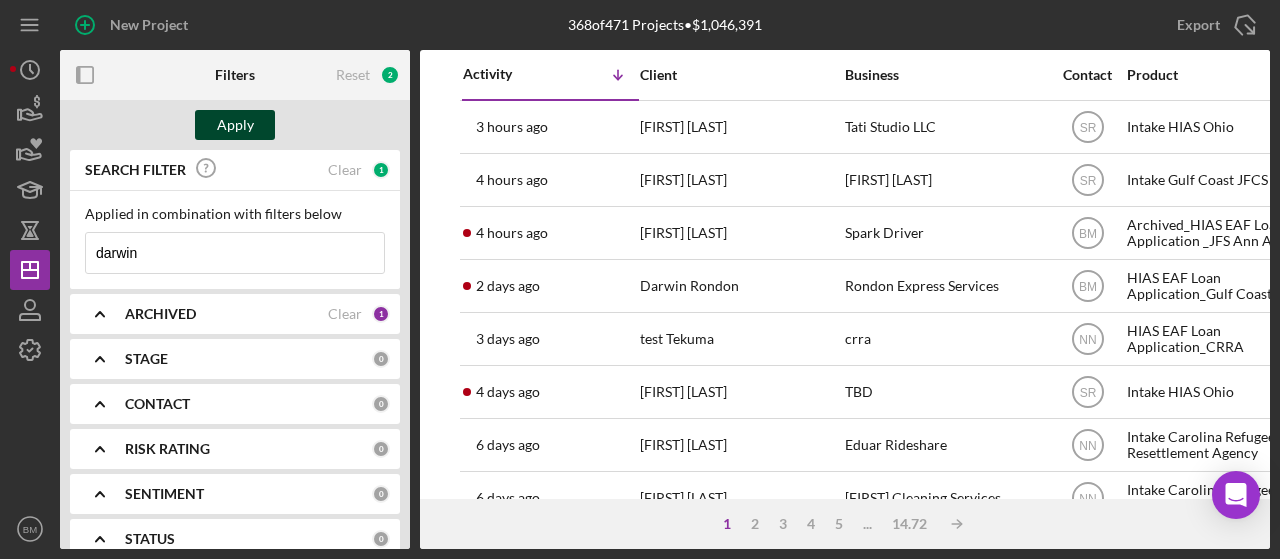 type on "darwin" 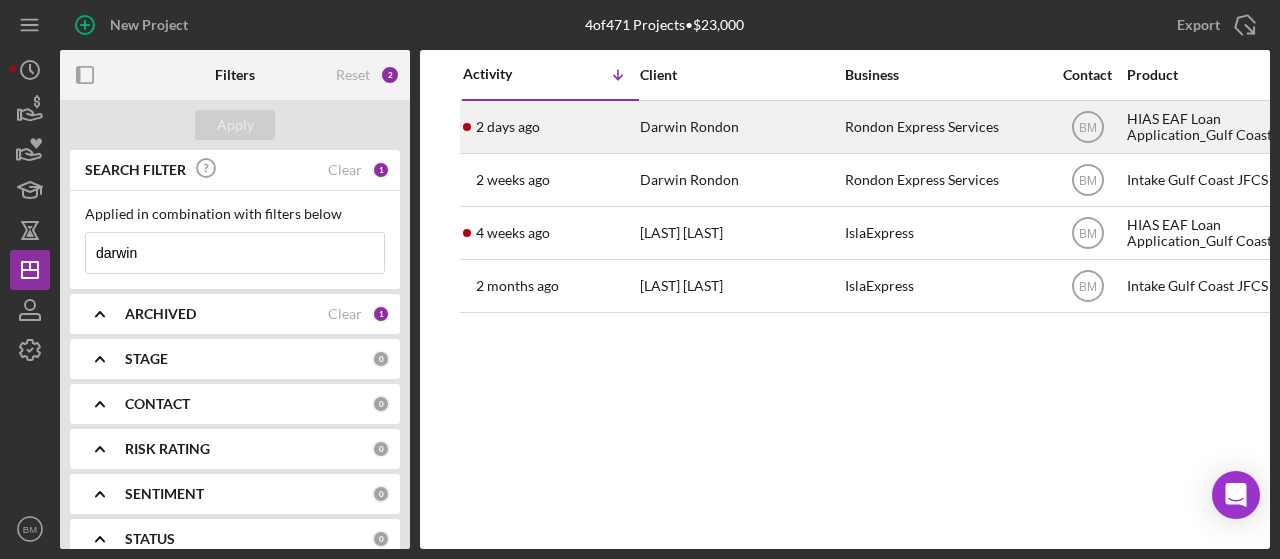 click on "Darwin Rondon" at bounding box center (740, 127) 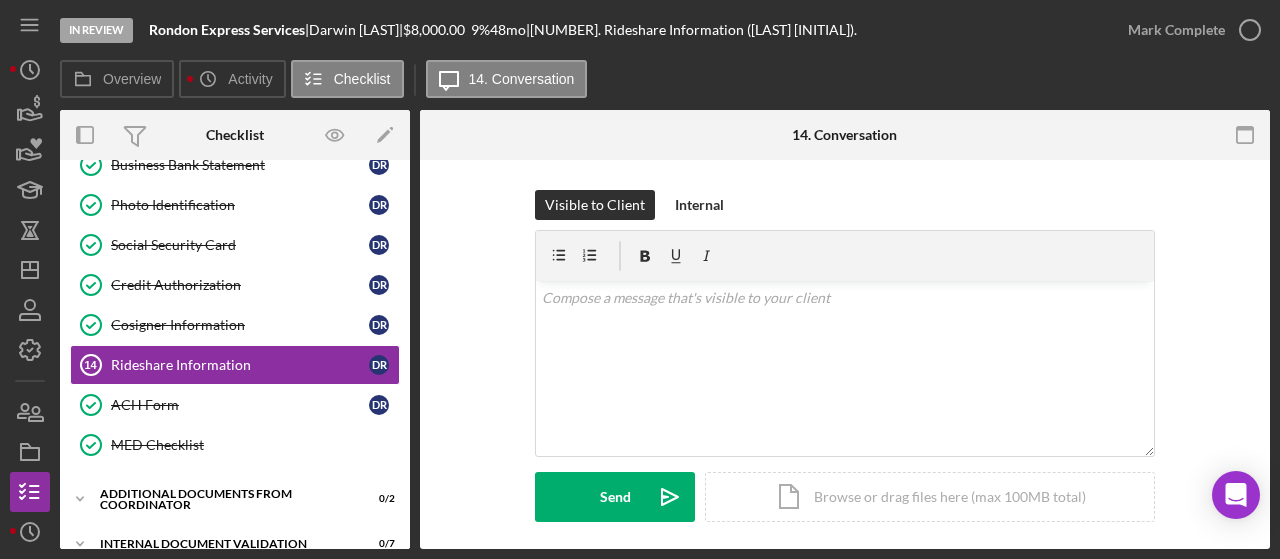 scroll, scrollTop: 580, scrollLeft: 0, axis: vertical 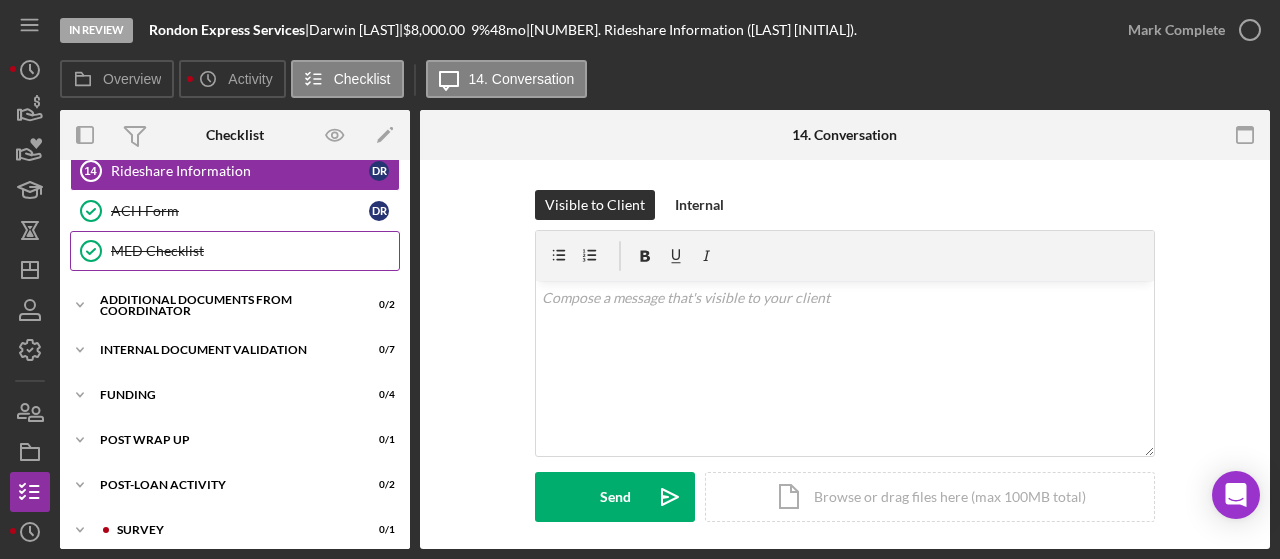 click on "MED Checklist MED Checklist" at bounding box center [235, 251] 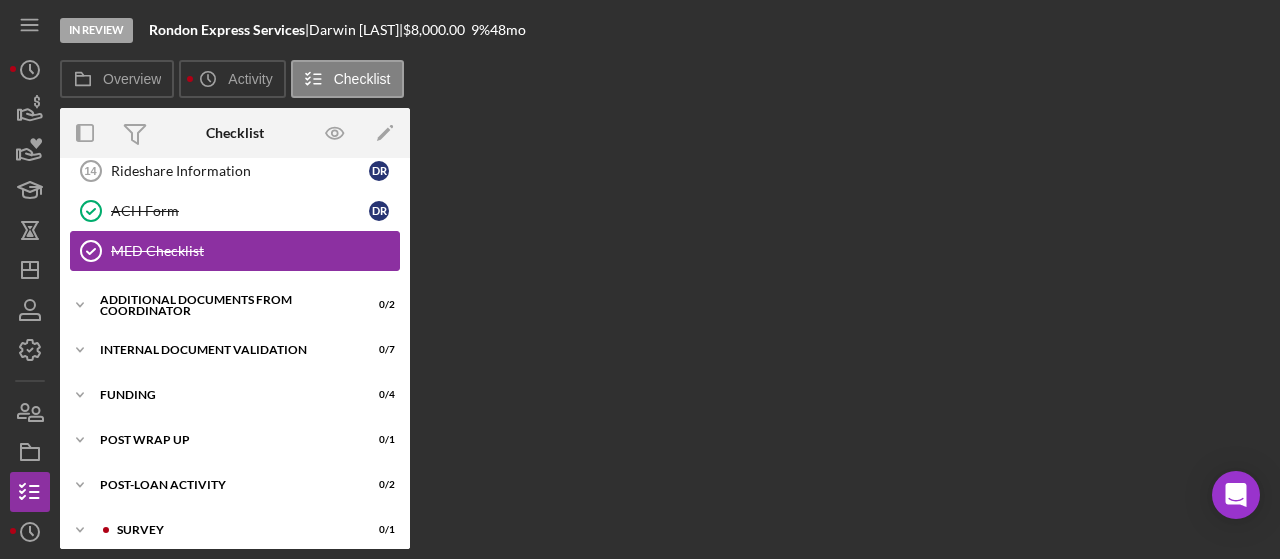 scroll, scrollTop: 580, scrollLeft: 0, axis: vertical 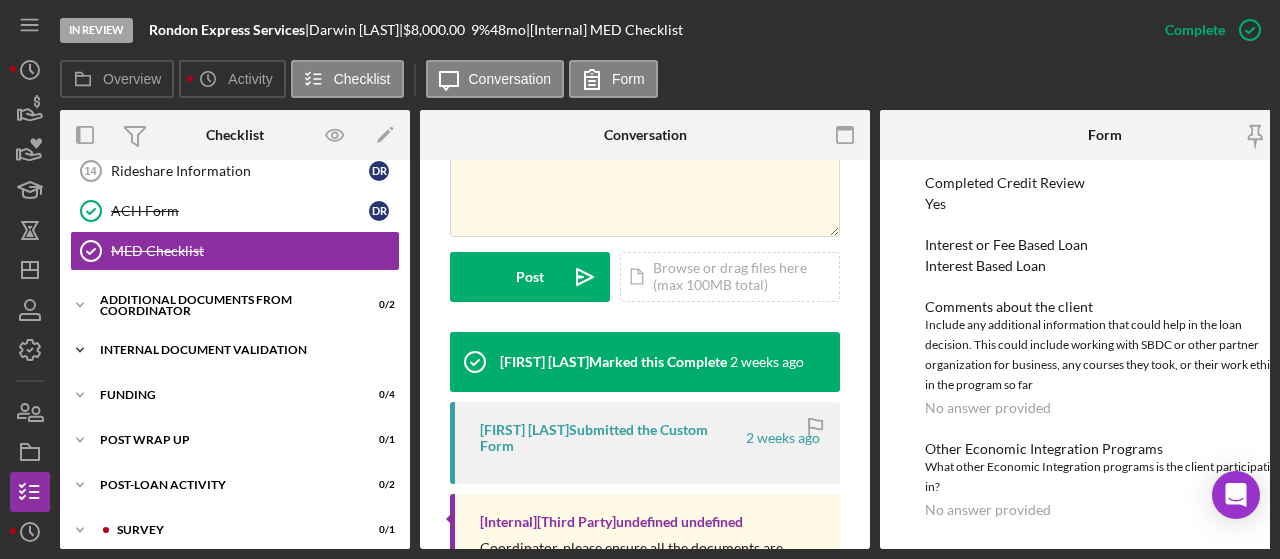 click on "Internal Document Validation" at bounding box center (242, 350) 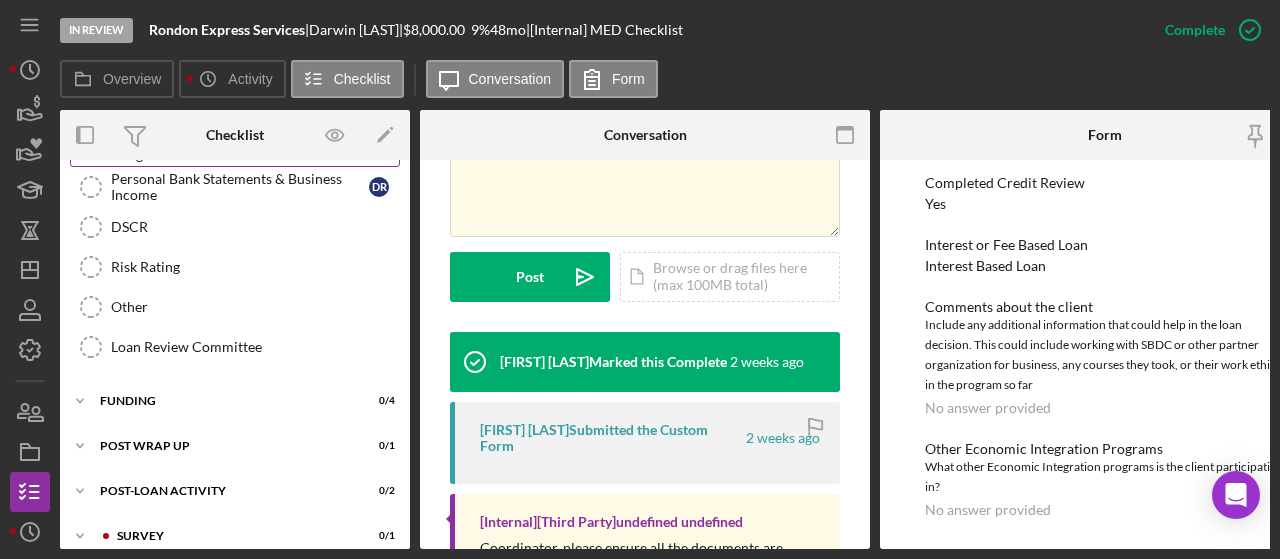 scroll, scrollTop: 872, scrollLeft: 0, axis: vertical 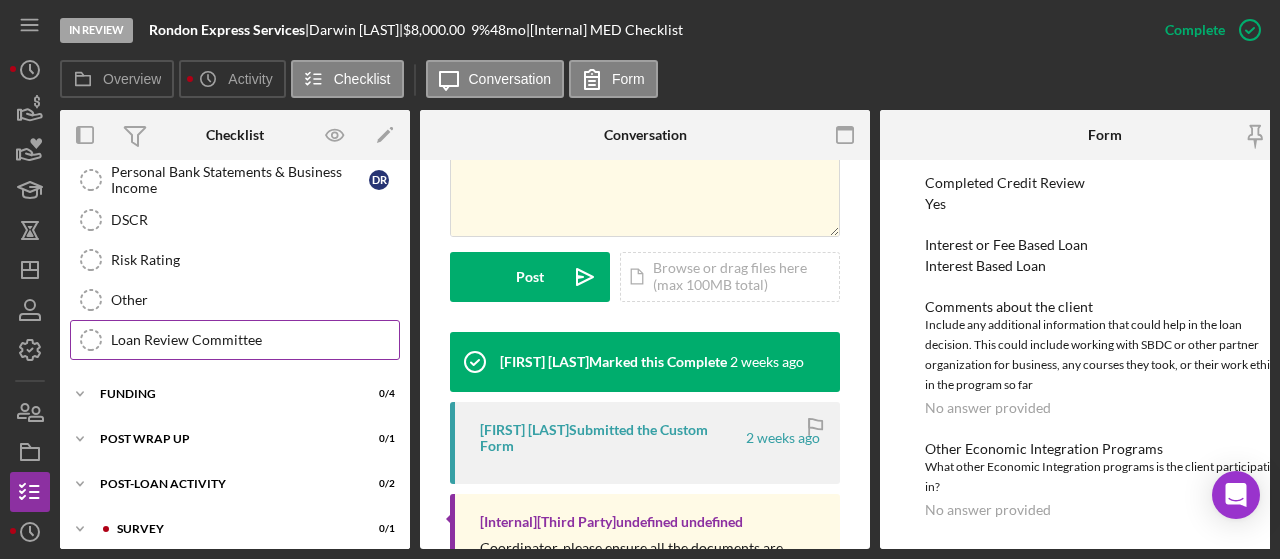 click on "Loan Review Committee" at bounding box center (255, 340) 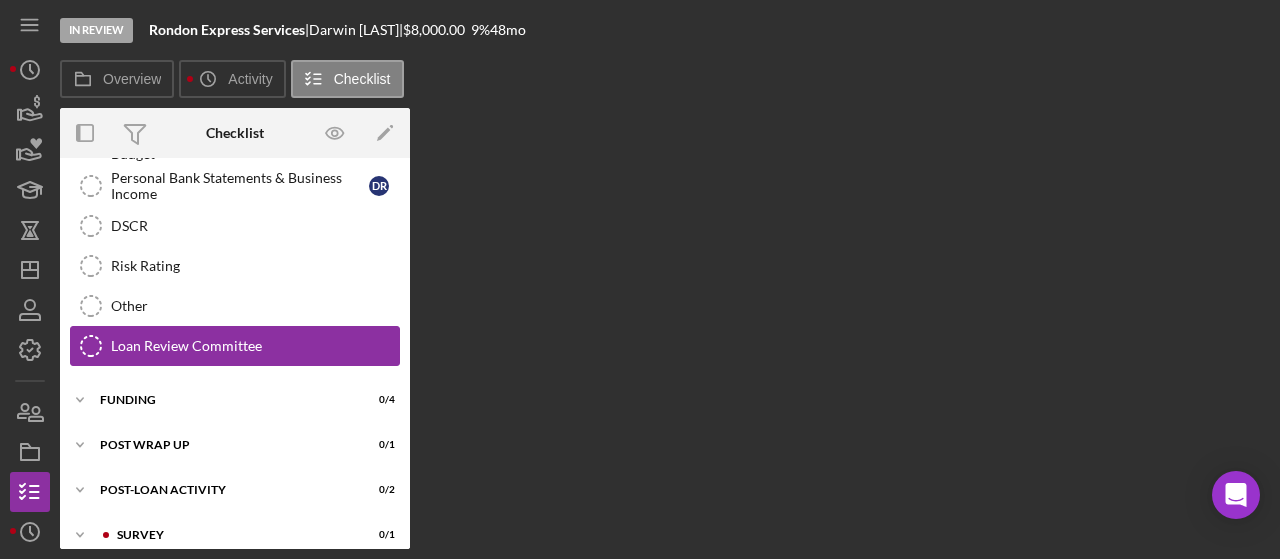 scroll, scrollTop: 872, scrollLeft: 0, axis: vertical 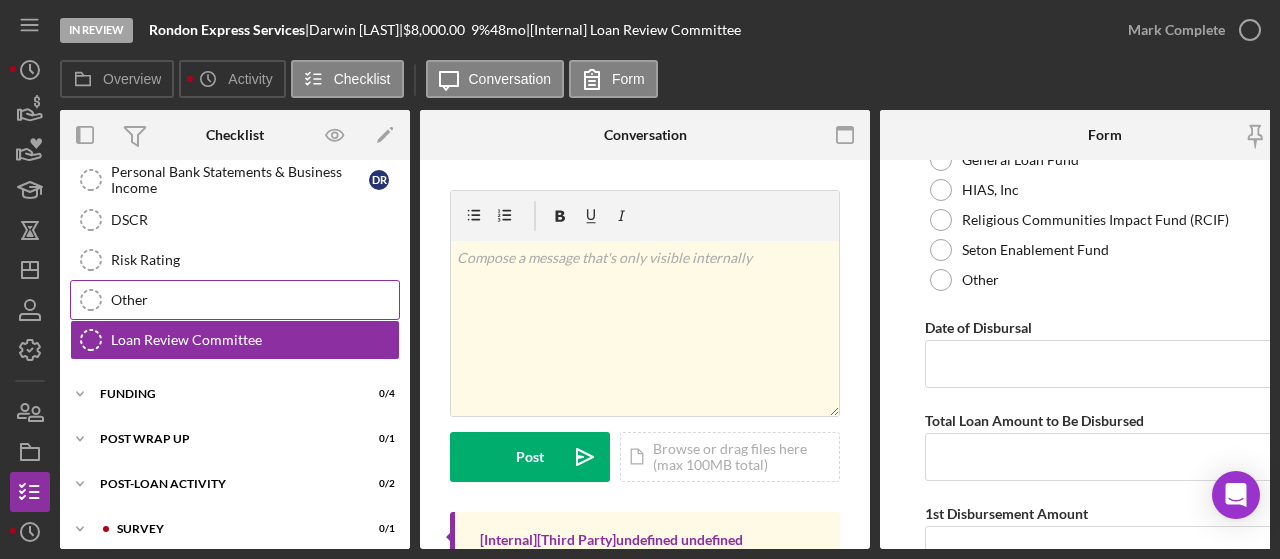 click on "Other" at bounding box center (255, 300) 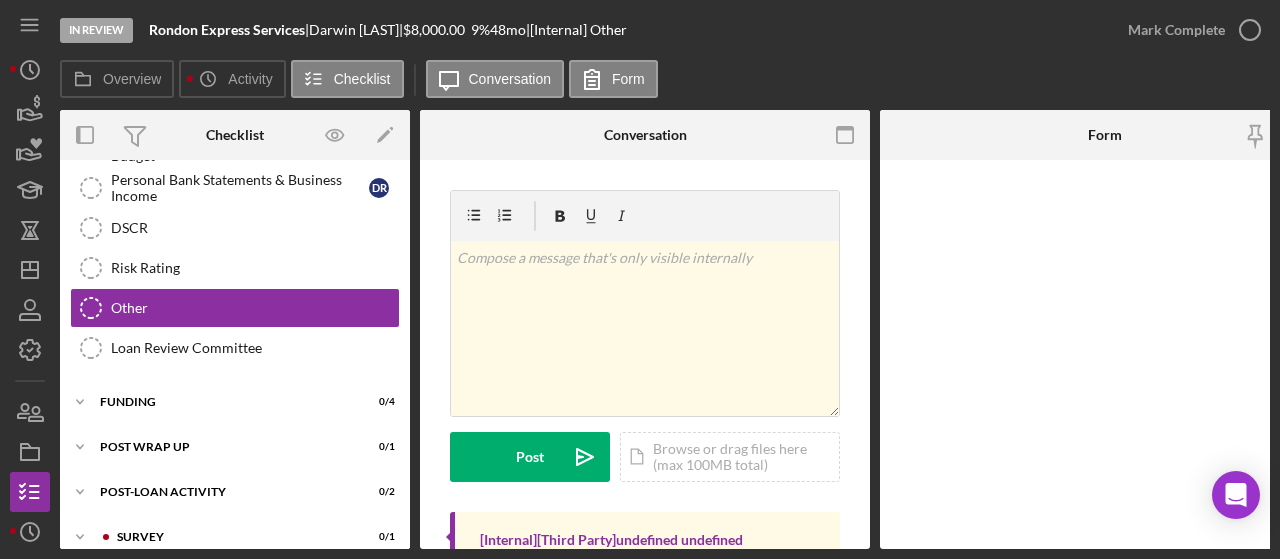 scroll, scrollTop: 872, scrollLeft: 0, axis: vertical 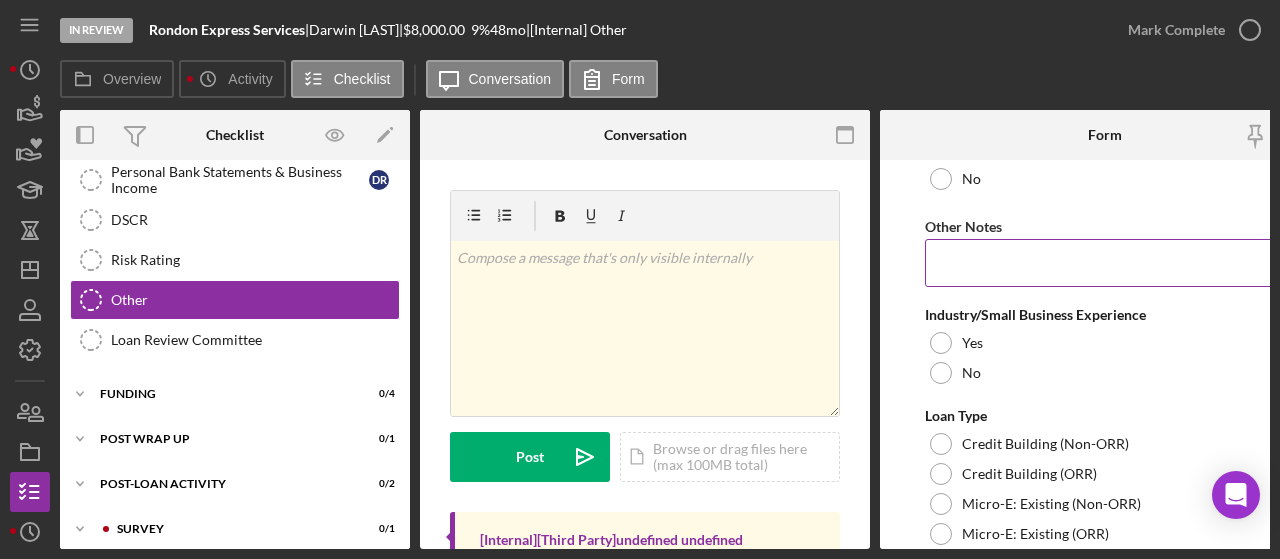 click on "Other Notes" at bounding box center [1105, 263] 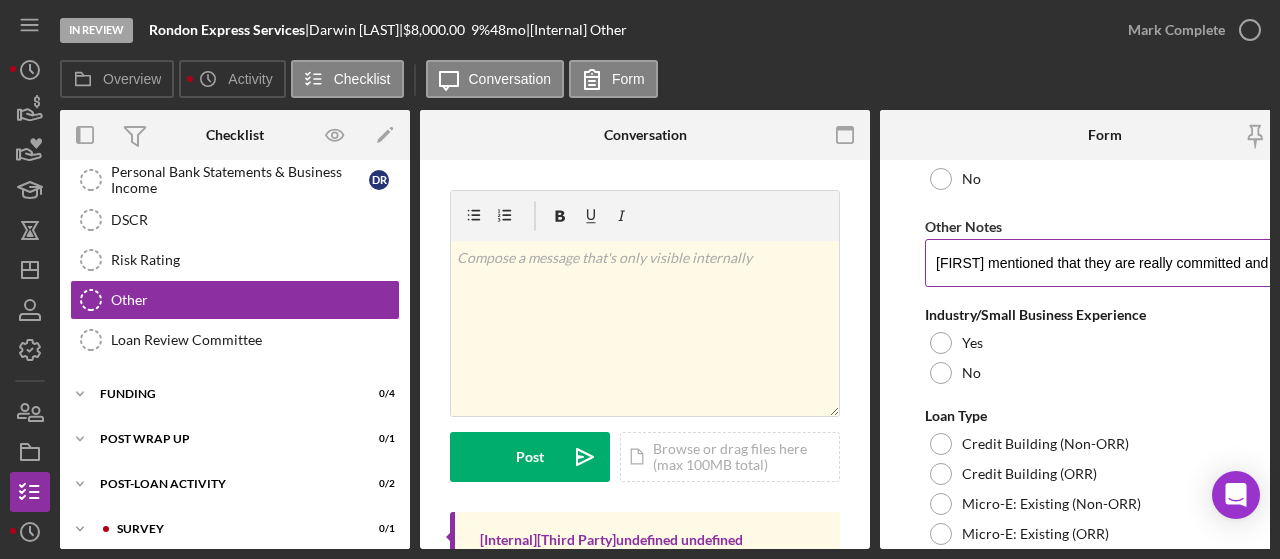 scroll, scrollTop: 0, scrollLeft: 8, axis: horizontal 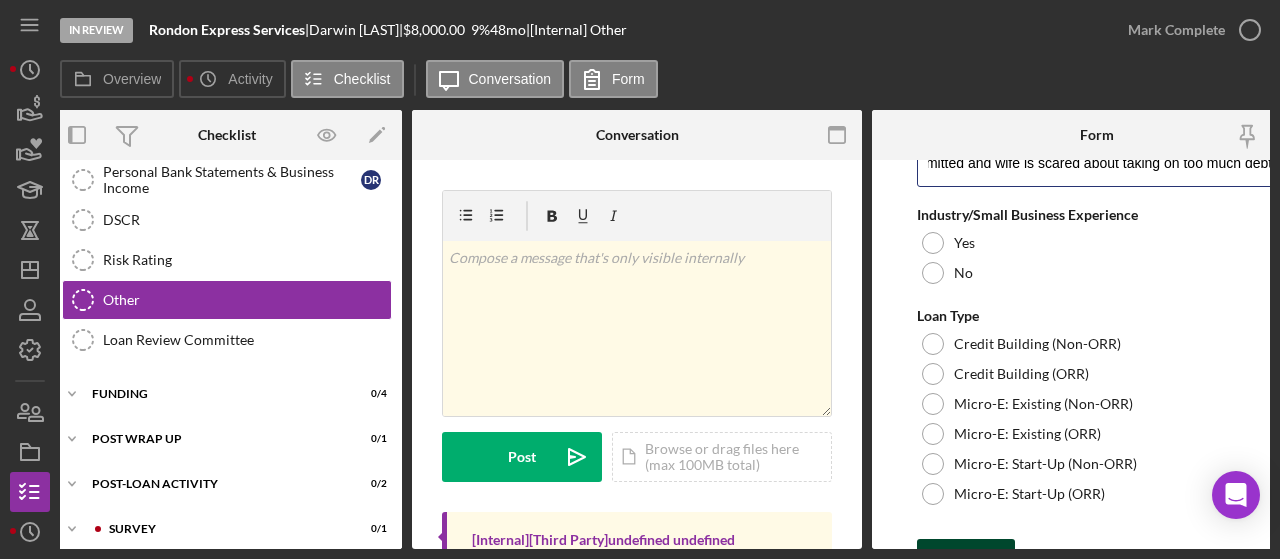 type on "[FIRST] mentioned that they are really committed and wife is scared about taking on too much debt." 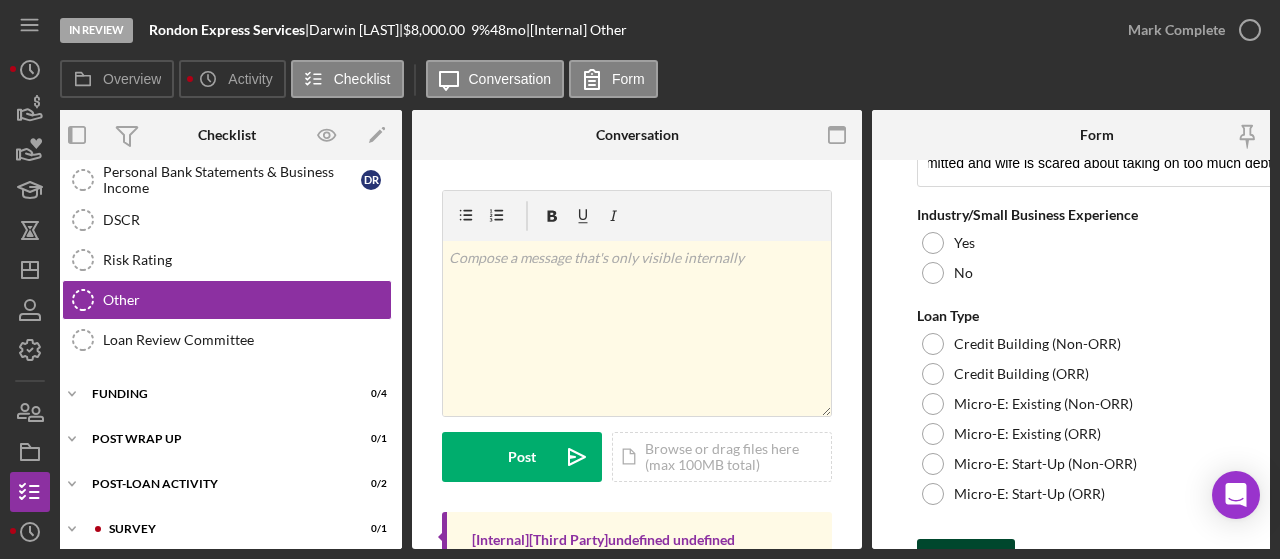 scroll, scrollTop: 0, scrollLeft: 0, axis: both 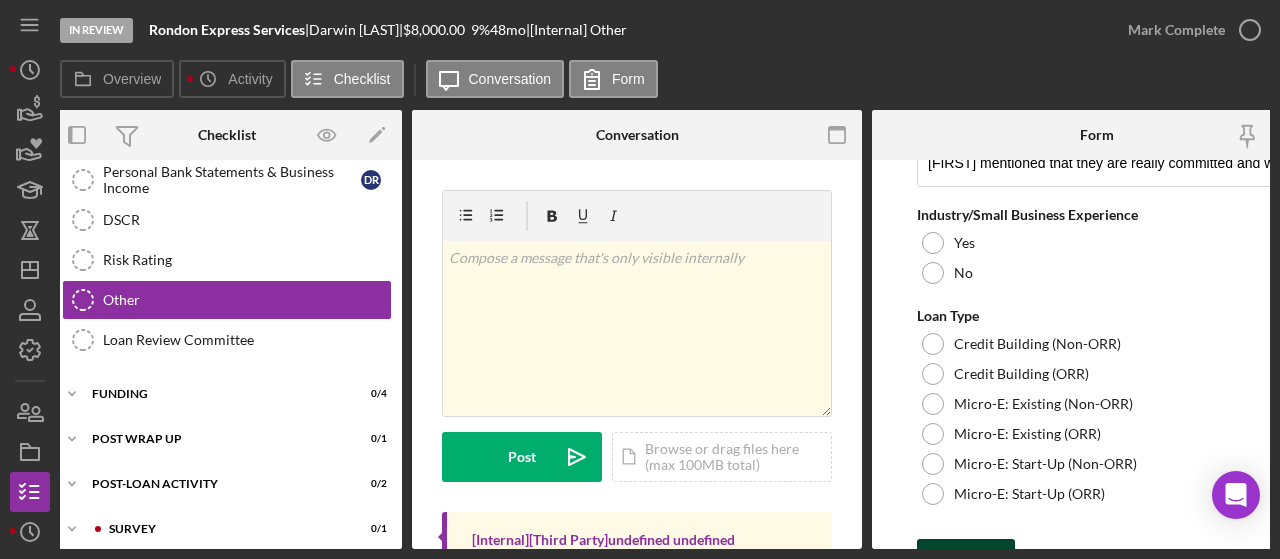 click on "Save" at bounding box center [981, 559] 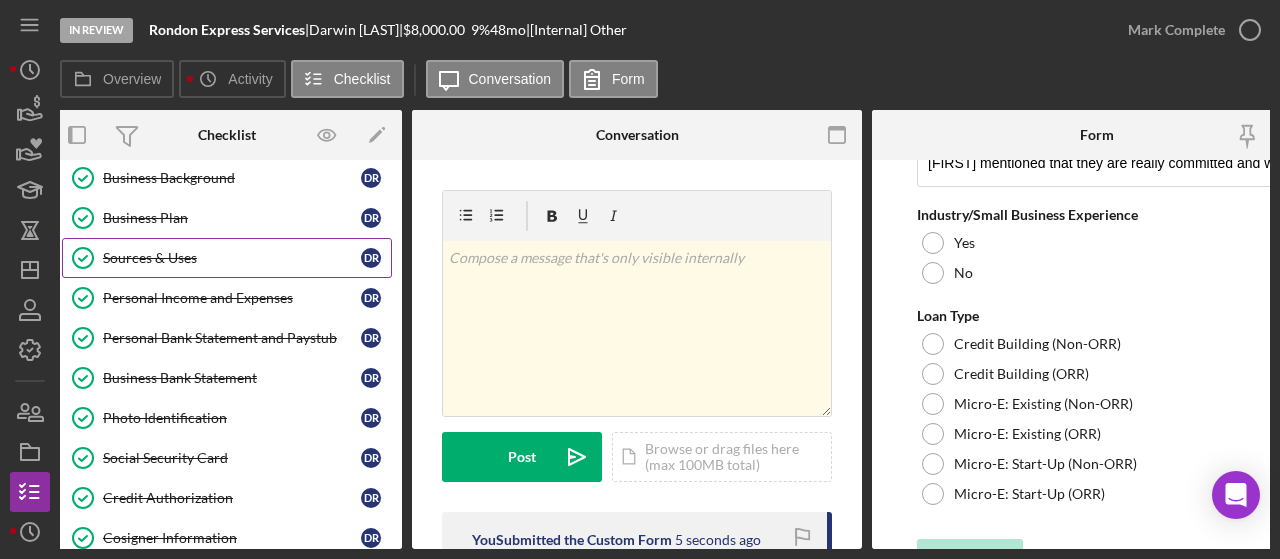 scroll, scrollTop: 172, scrollLeft: 0, axis: vertical 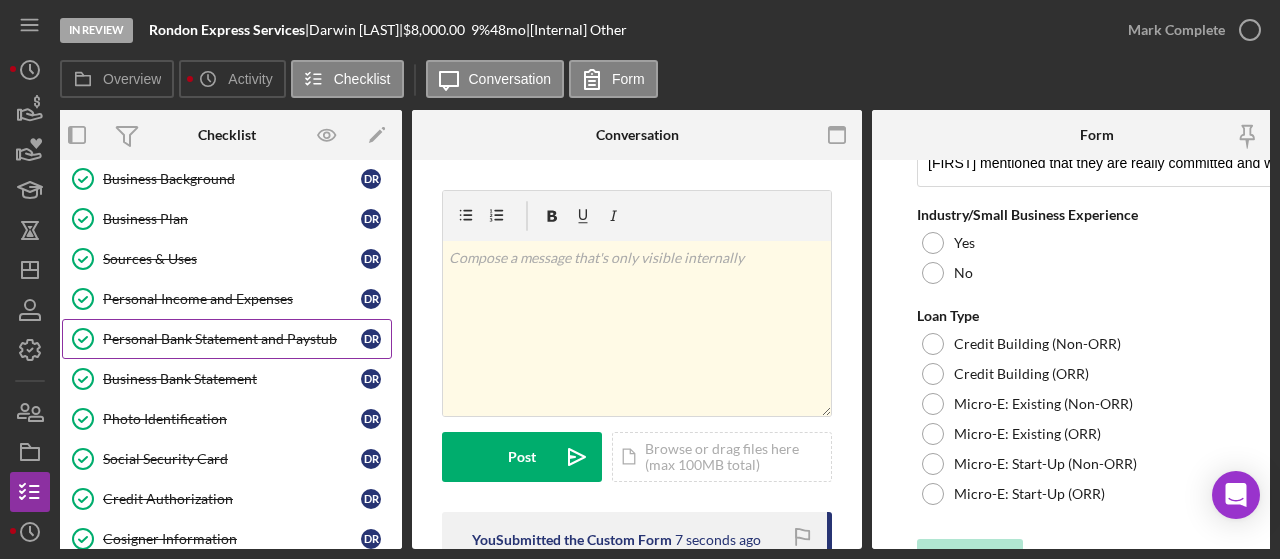 click on "Personal Bank Statement and Paystub  Personal Bank Statement and Paystub  D R" at bounding box center [227, 339] 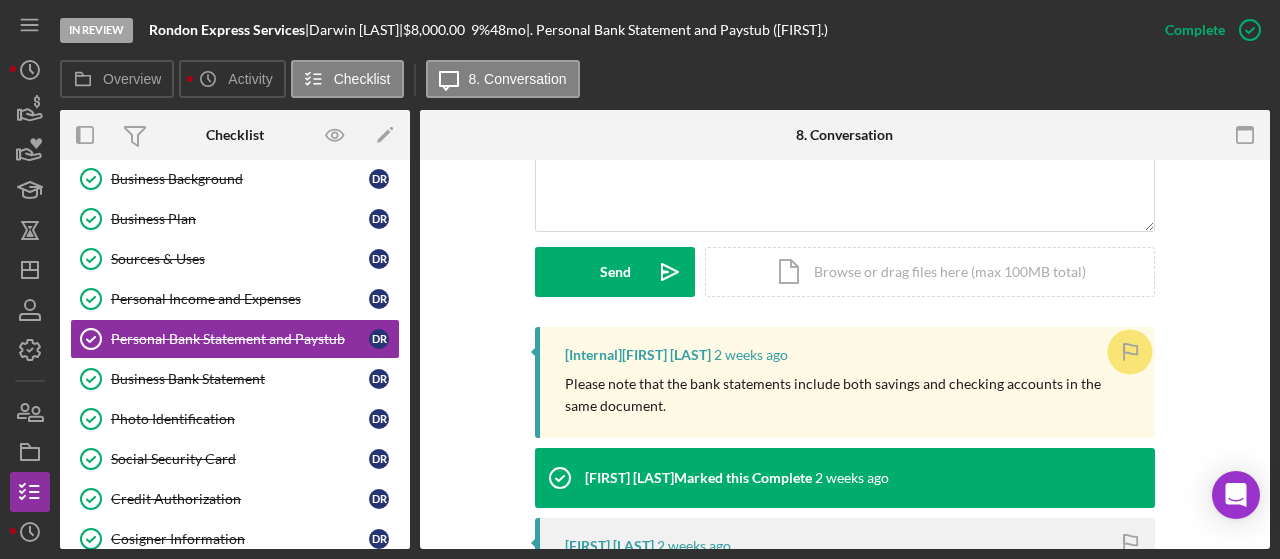 scroll, scrollTop: 800, scrollLeft: 0, axis: vertical 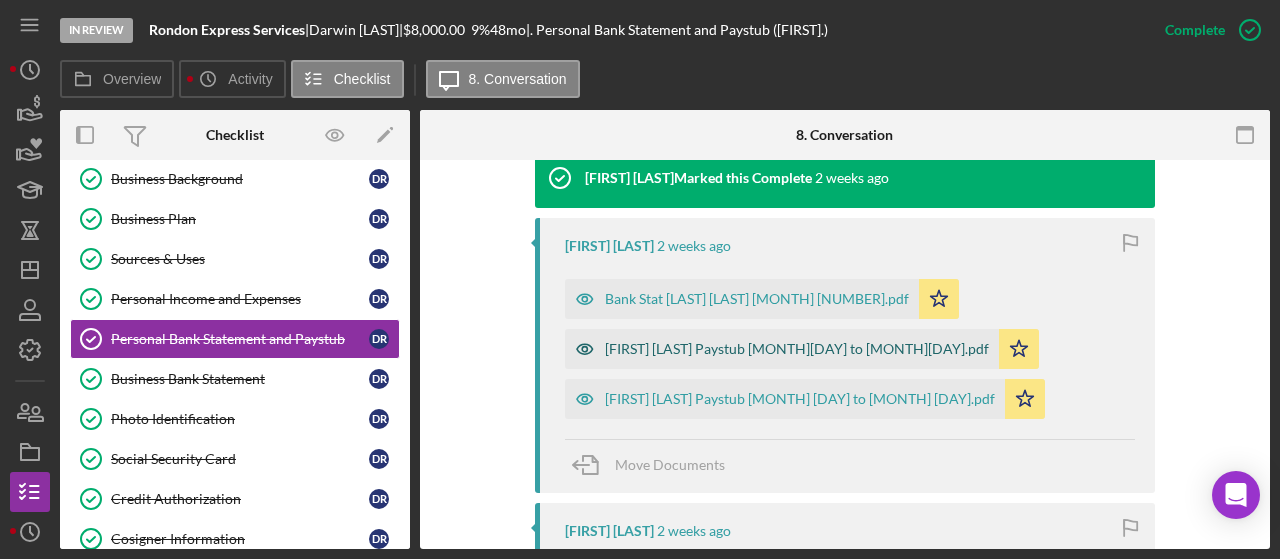 click on "[FIRST] [LAST] Paystub [MONTH][DAY] to [MONTH][DAY].pdf" at bounding box center [797, 349] 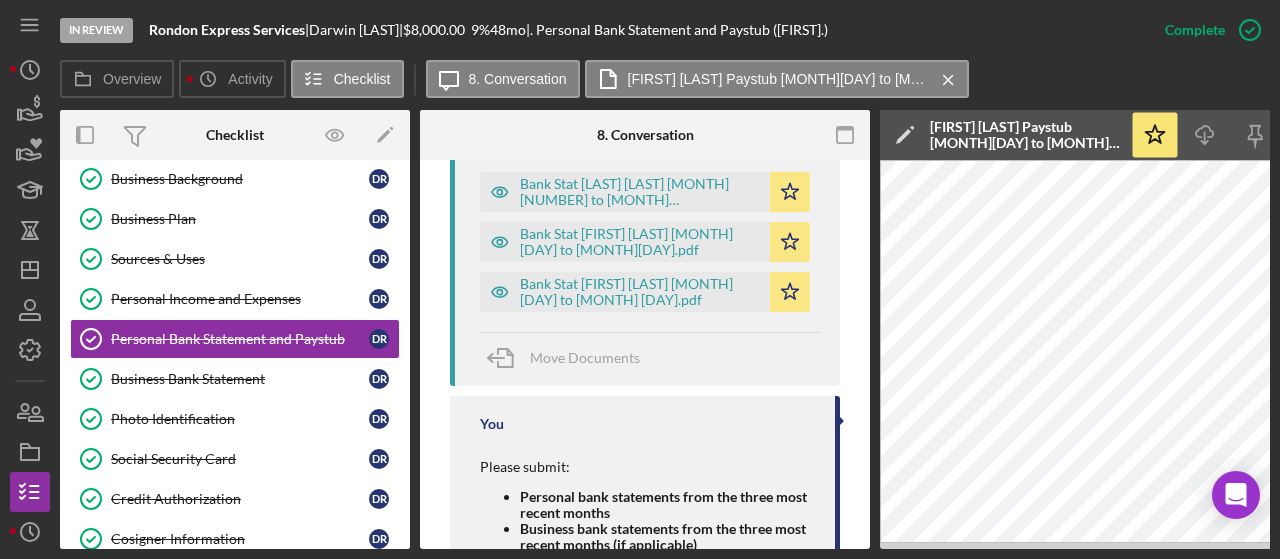 scroll, scrollTop: 1222, scrollLeft: 0, axis: vertical 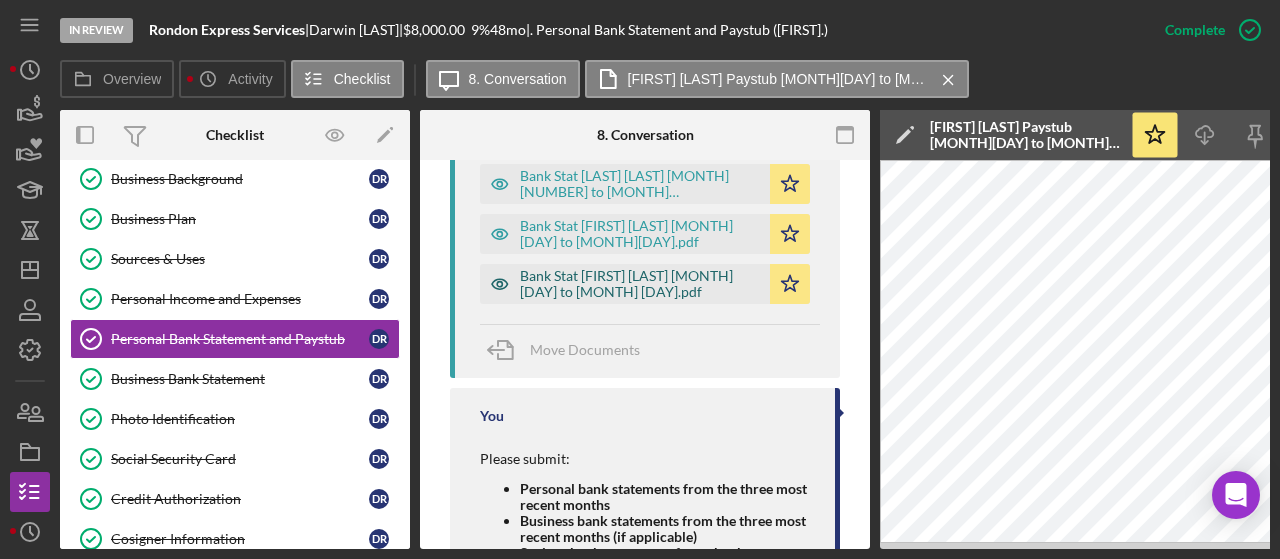 click on "Bank Stat [FIRST] [LAST] [MONTH] [DAY] to [MONTH] [DAY].pdf" at bounding box center [640, 284] 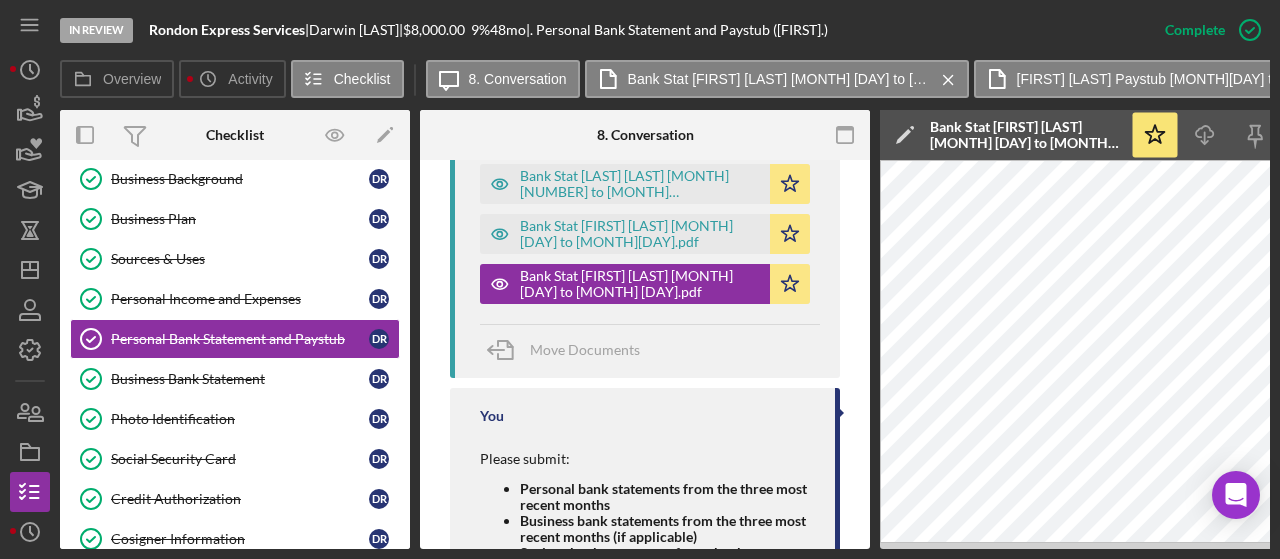 click 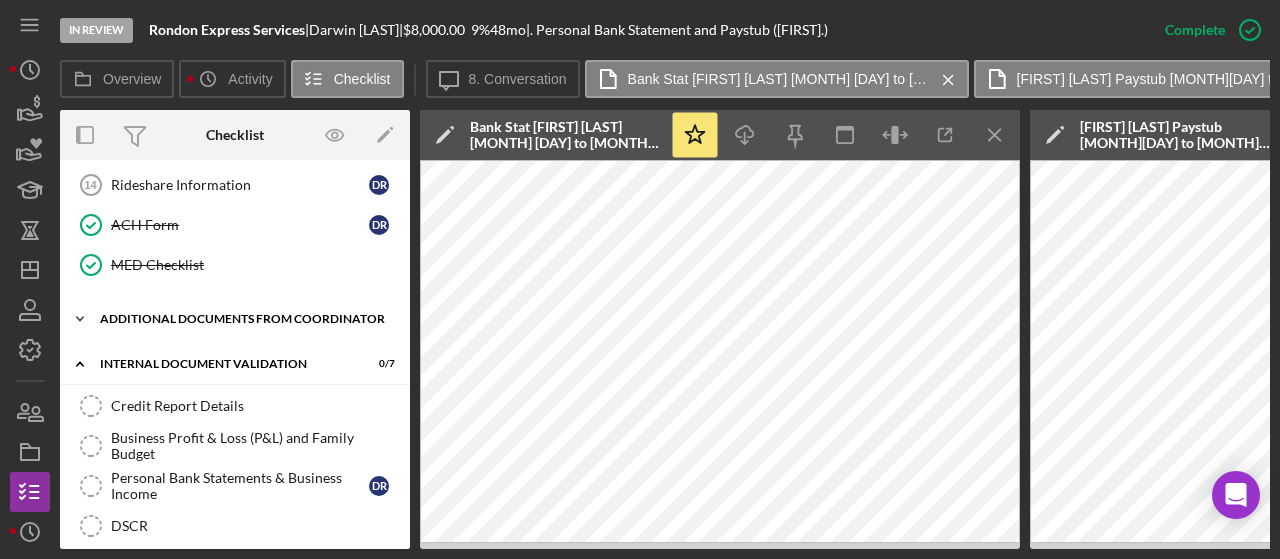 scroll, scrollTop: 772, scrollLeft: 0, axis: vertical 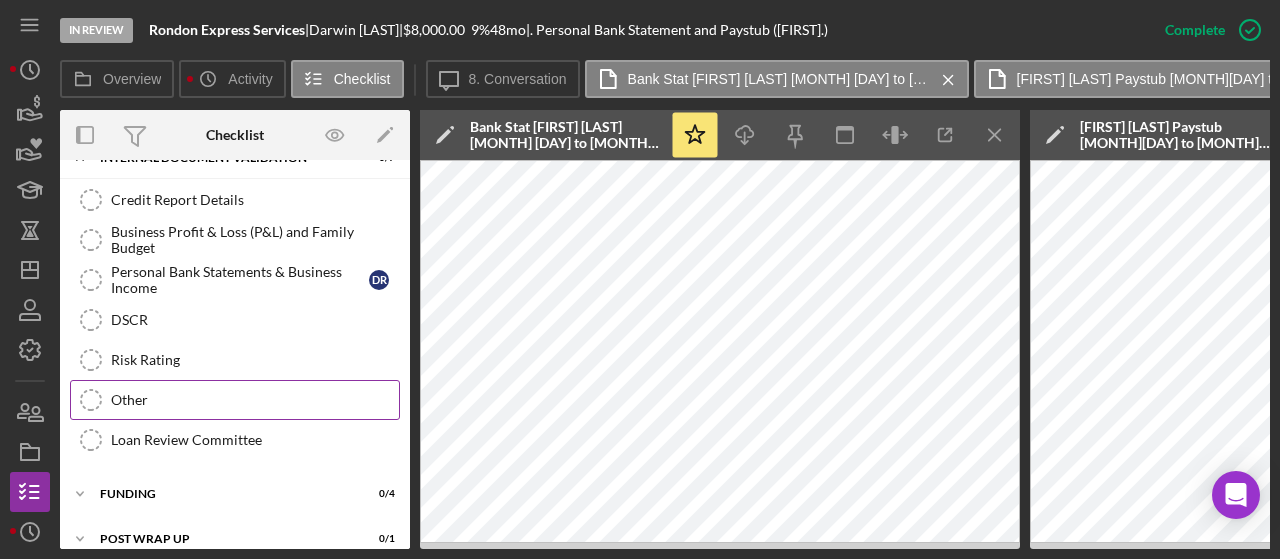 click on "Other Other" at bounding box center (235, 400) 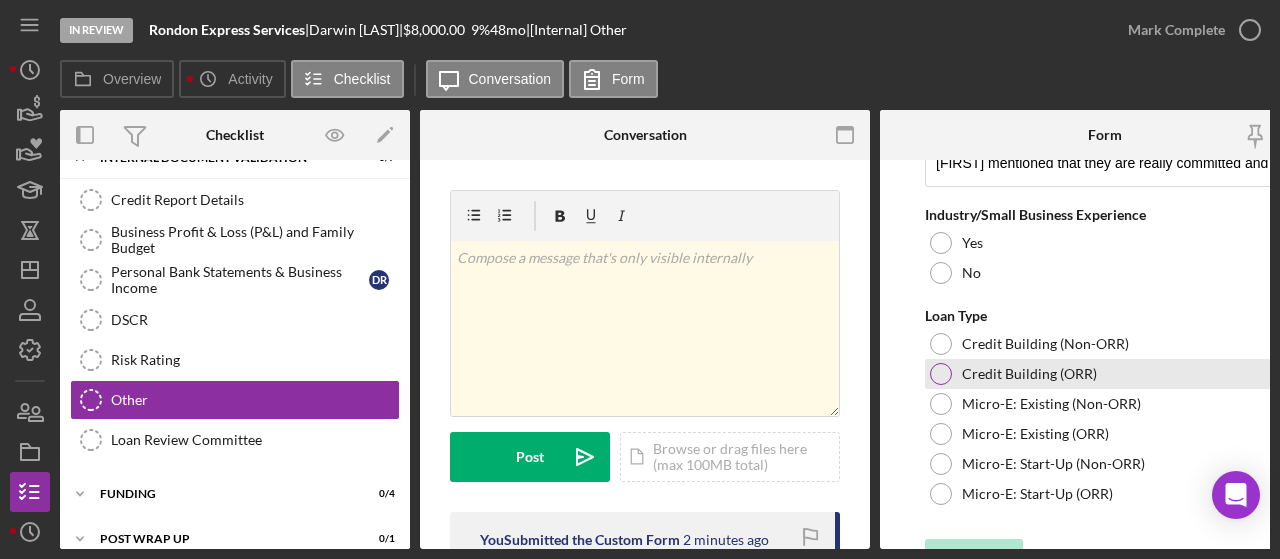 scroll, scrollTop: 1100, scrollLeft: 0, axis: vertical 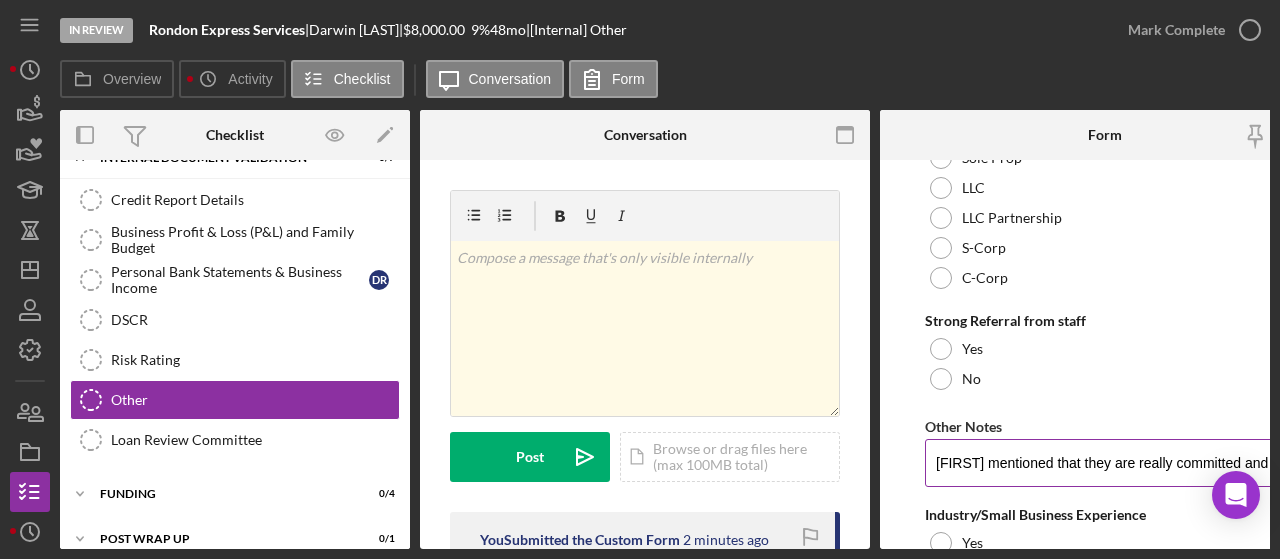click on "[FIRST] mentioned that they are really committed and wife is scared about taking on too much debt." at bounding box center (1105, 463) 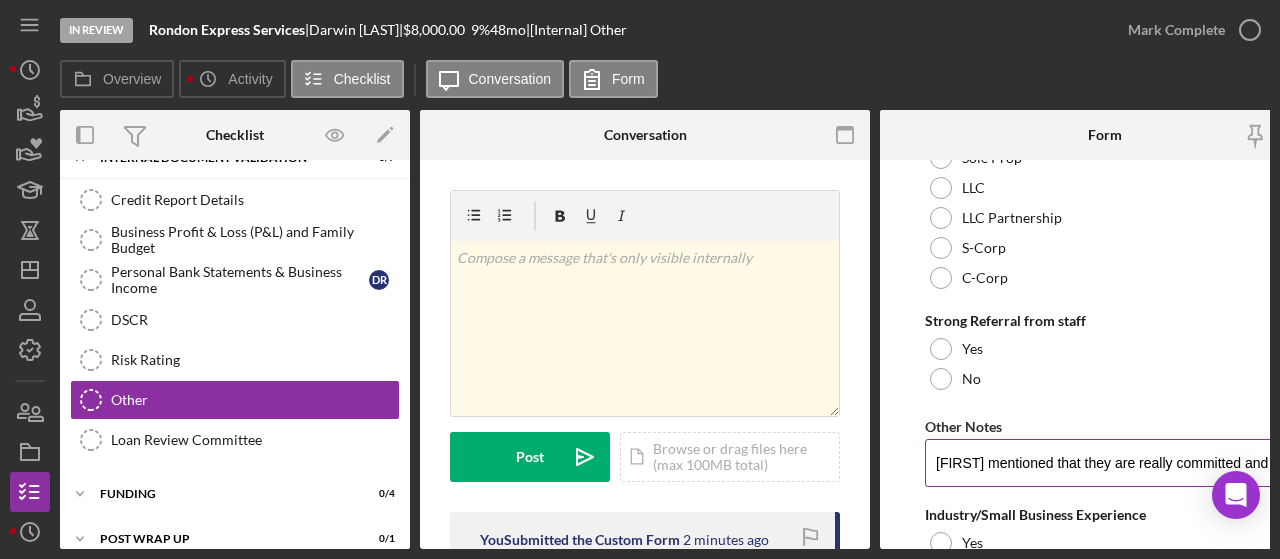 scroll, scrollTop: 0, scrollLeft: 20, axis: horizontal 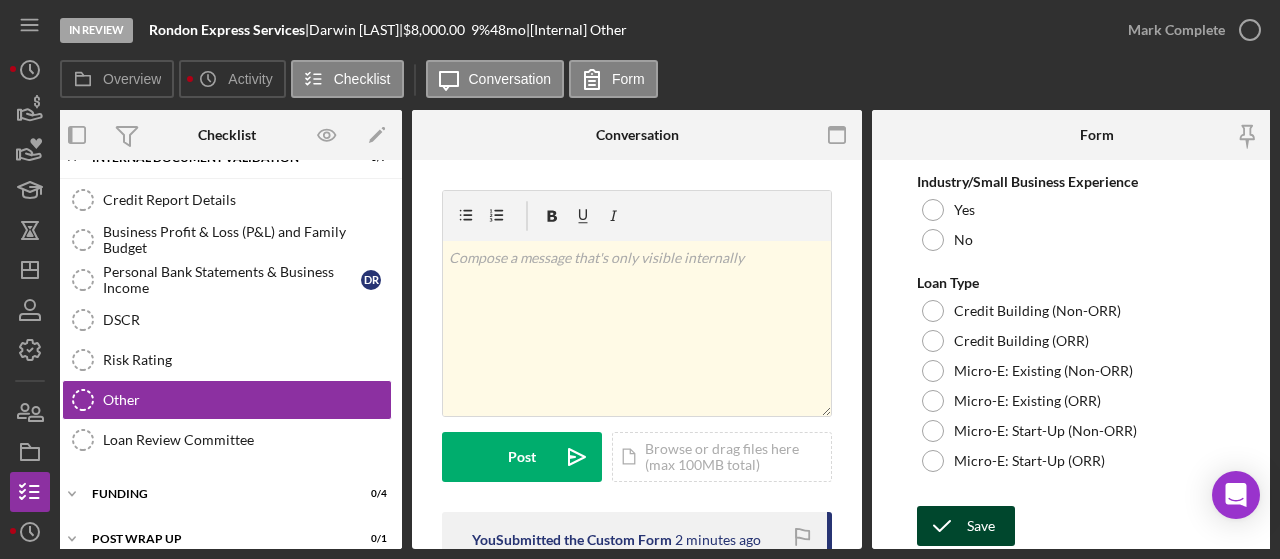 type on "[FIRST] mentioned that they are really committed and wife is scared about taking on too much debt. They has been reducing the hours which is why they are making the minimum payment on credit card payments." 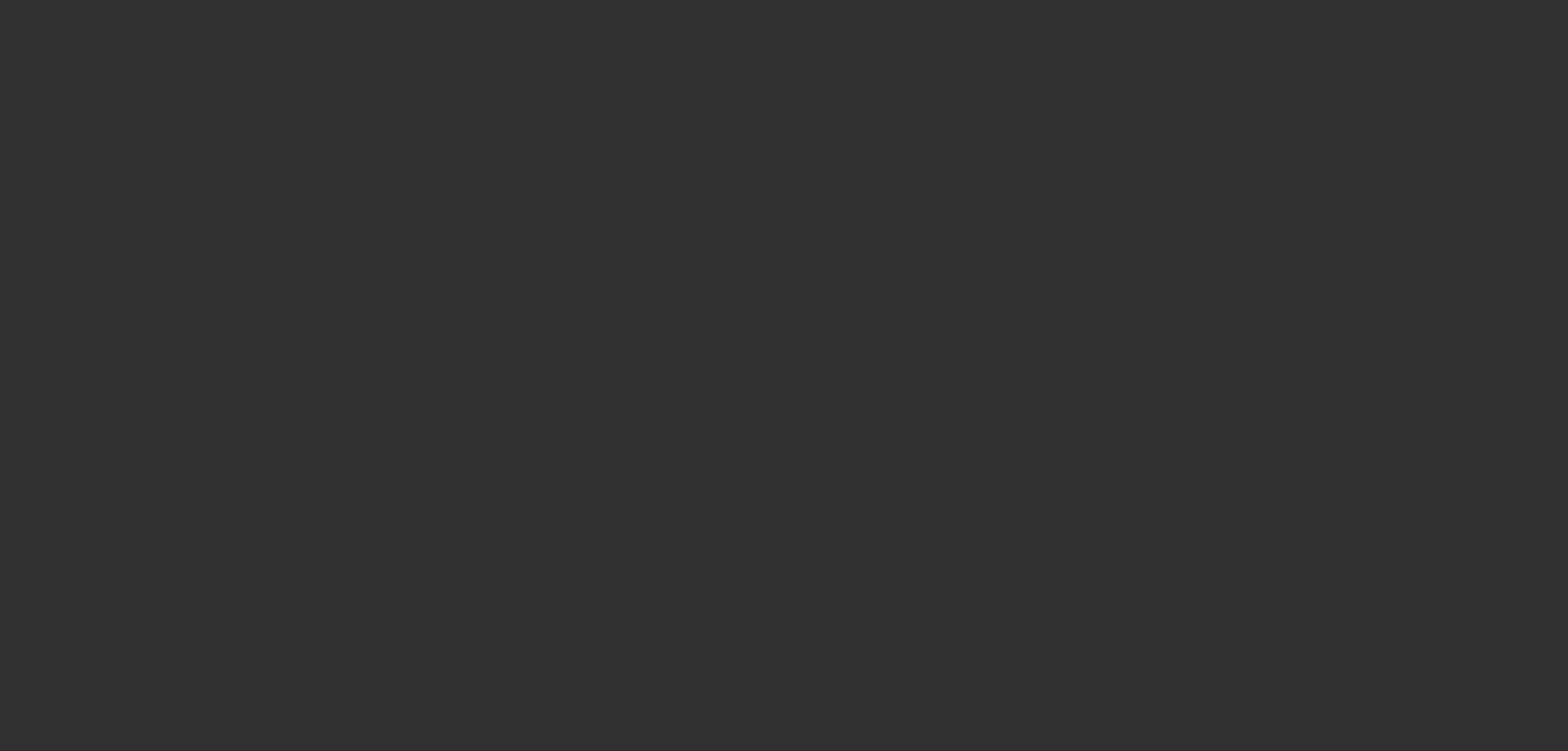 scroll, scrollTop: 0, scrollLeft: 0, axis: both 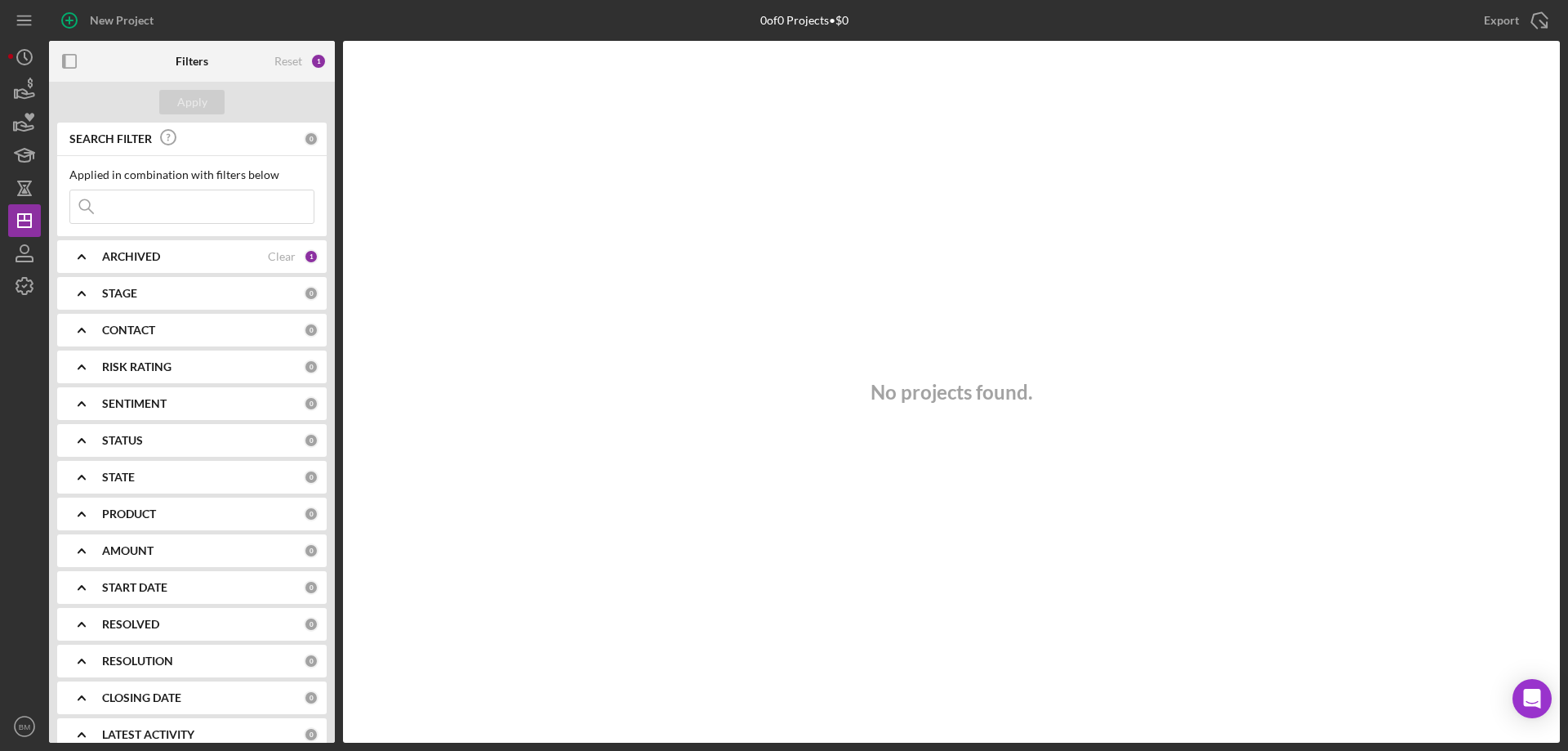 type 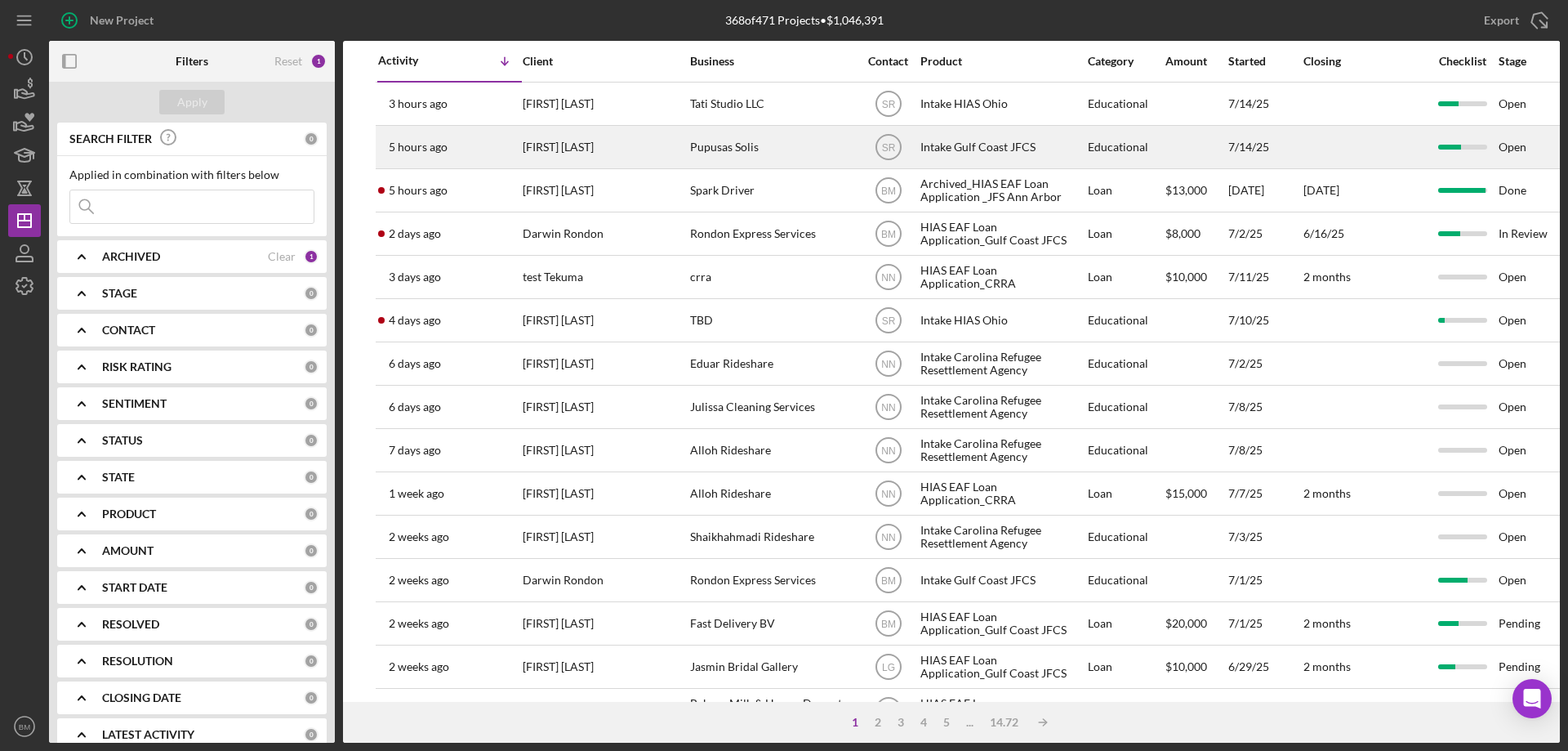 click on "Jeamileth Barboza" at bounding box center (604, 147) 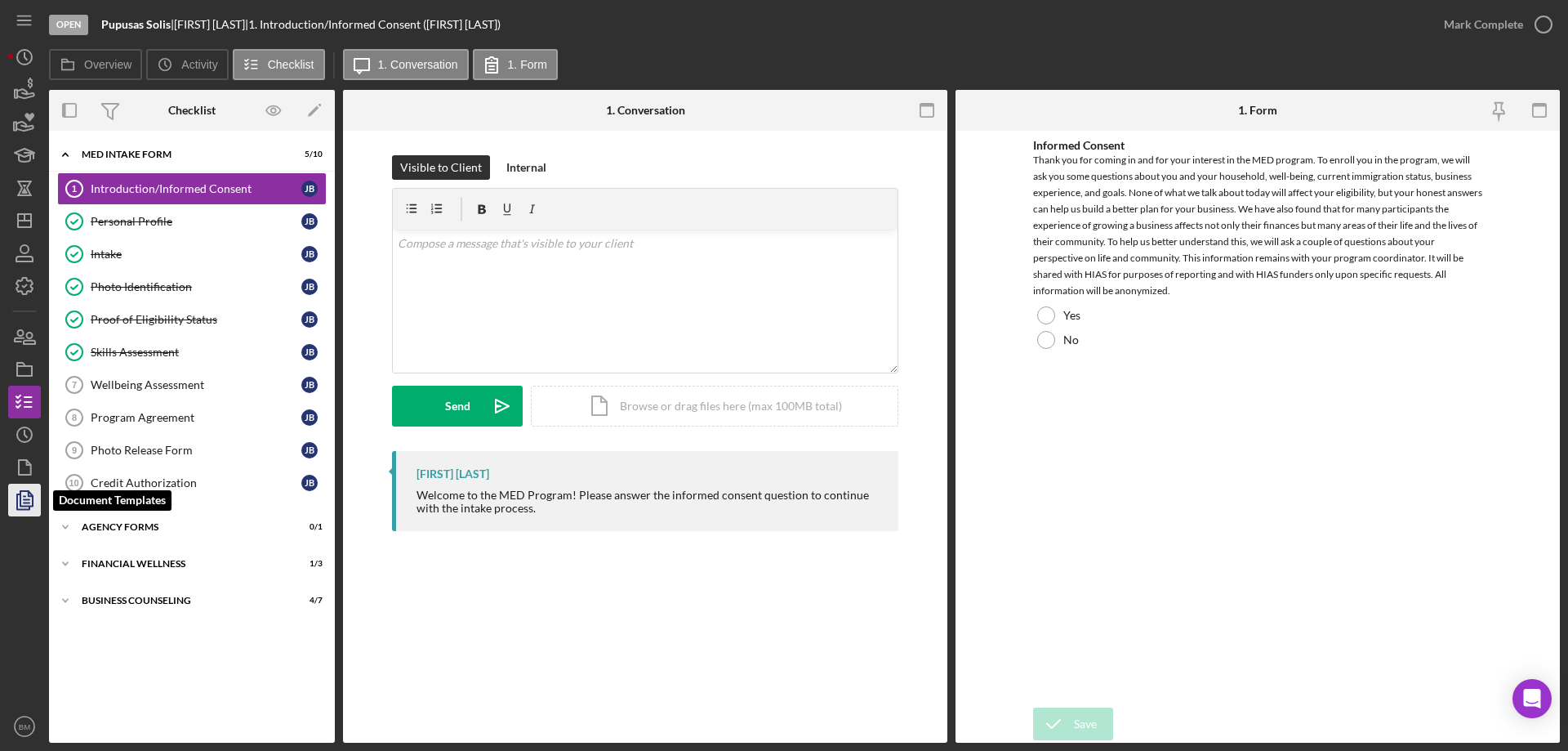 click 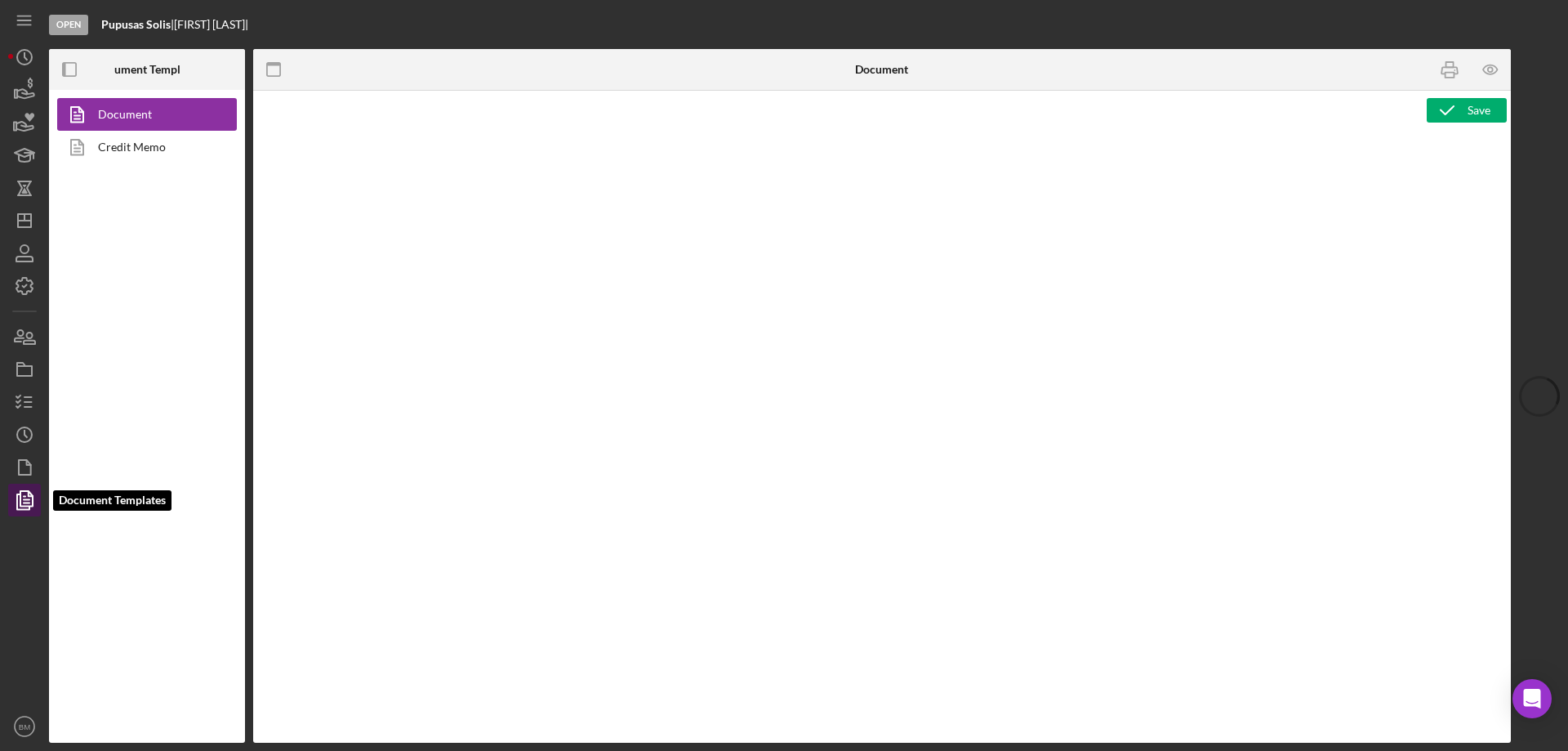 type on "<h1>Intake Form:</h1>
<p><strong style="font-size: 18px">Affiliate Office</strong> <br><br><strong>How did you hear about the program?</strong> <br><span id="3153142" class="template-field mceNonEditable">How did you hear about the program?</span> <br><br><strong style="font-size: 18px">Personal Information</strong> <br><br><strong>First Name </strong> <br><span id="c0ec77d6-7f86-4b2e-8660-483c2f7f16c3" class="template-field mceNonEditable template-field-invalid" title="Field has been deleted">Replace Missing Field</span> <br><br><strong>Last Name </strong> <br><span id="bcfad97a-cc15-46cc-b7f9-054253122784" class="template-field mceNonEditable template-field-invalid" title="Field has been deleted">Replace Missing Field</span> <br><br><strong>Loan Number</strong> <br><span id="3153144" class="template-field mceNonEditable">Loan number</span> <br><br><strong>A-Number</strong>: If no A number leave blank <br><span id="3153143" class="template-field mceNonEditable">A-Number</span> <br><br><strong>Date of Entr..." 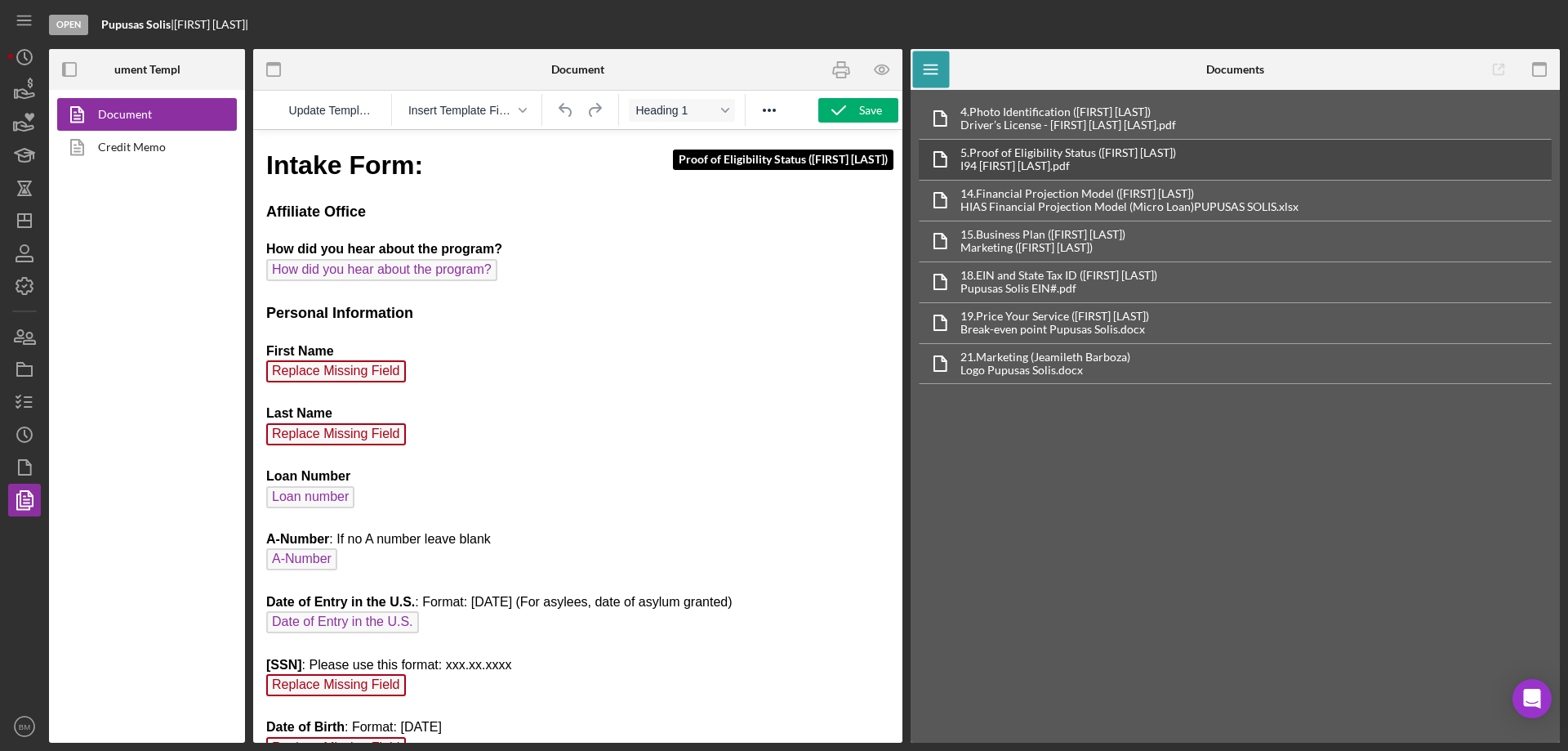 scroll, scrollTop: 0, scrollLeft: 0, axis: both 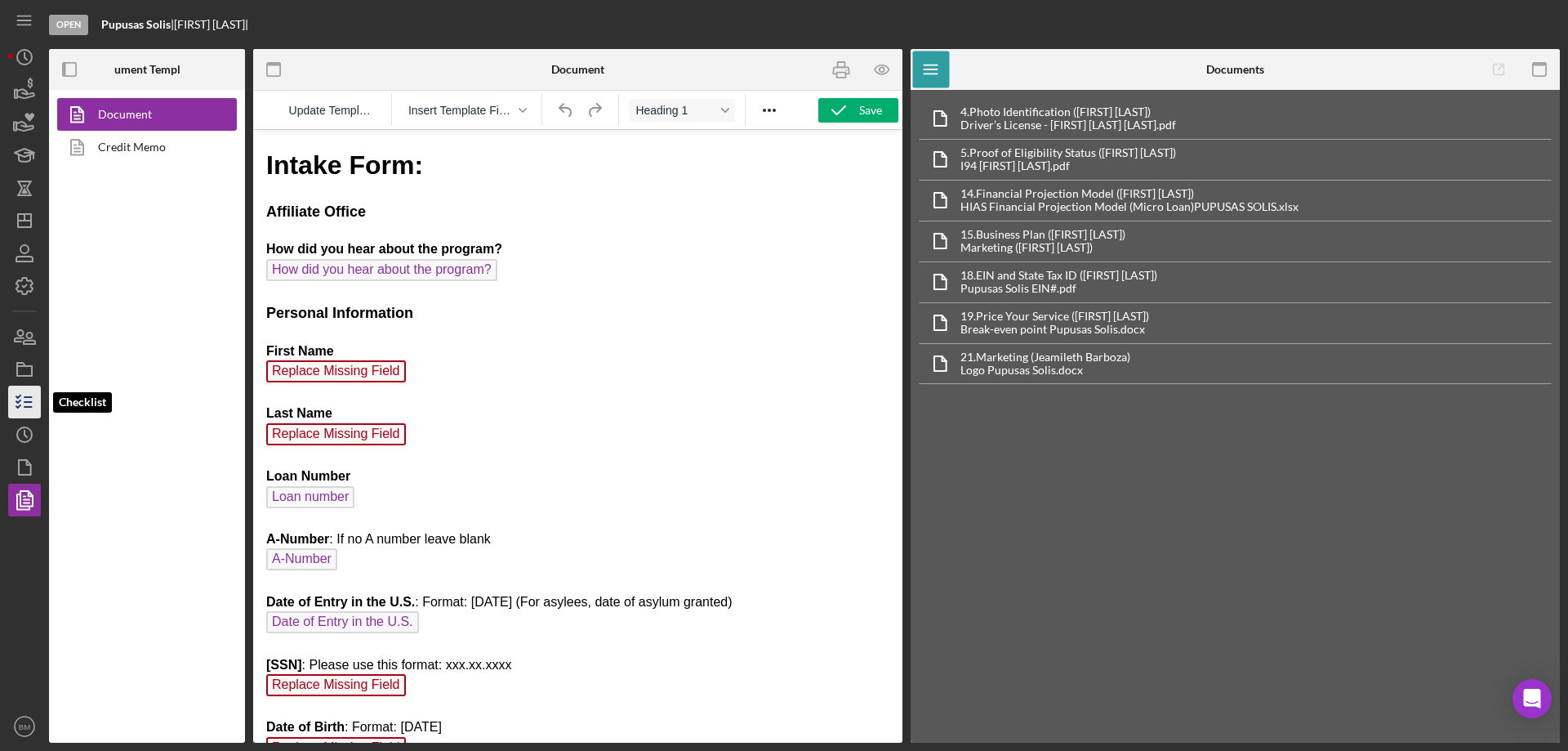 click 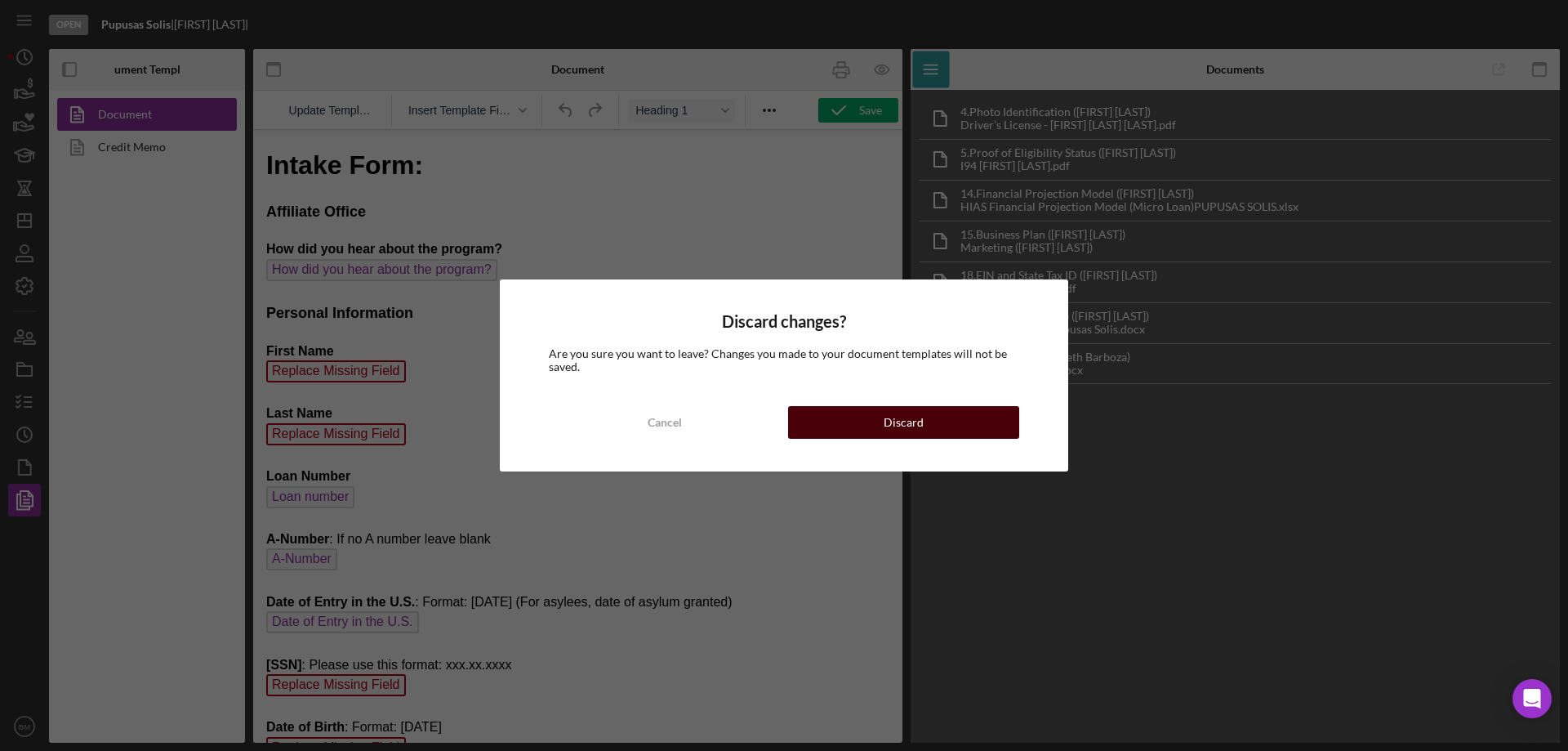 click on "Discard" at bounding box center (903, 422) 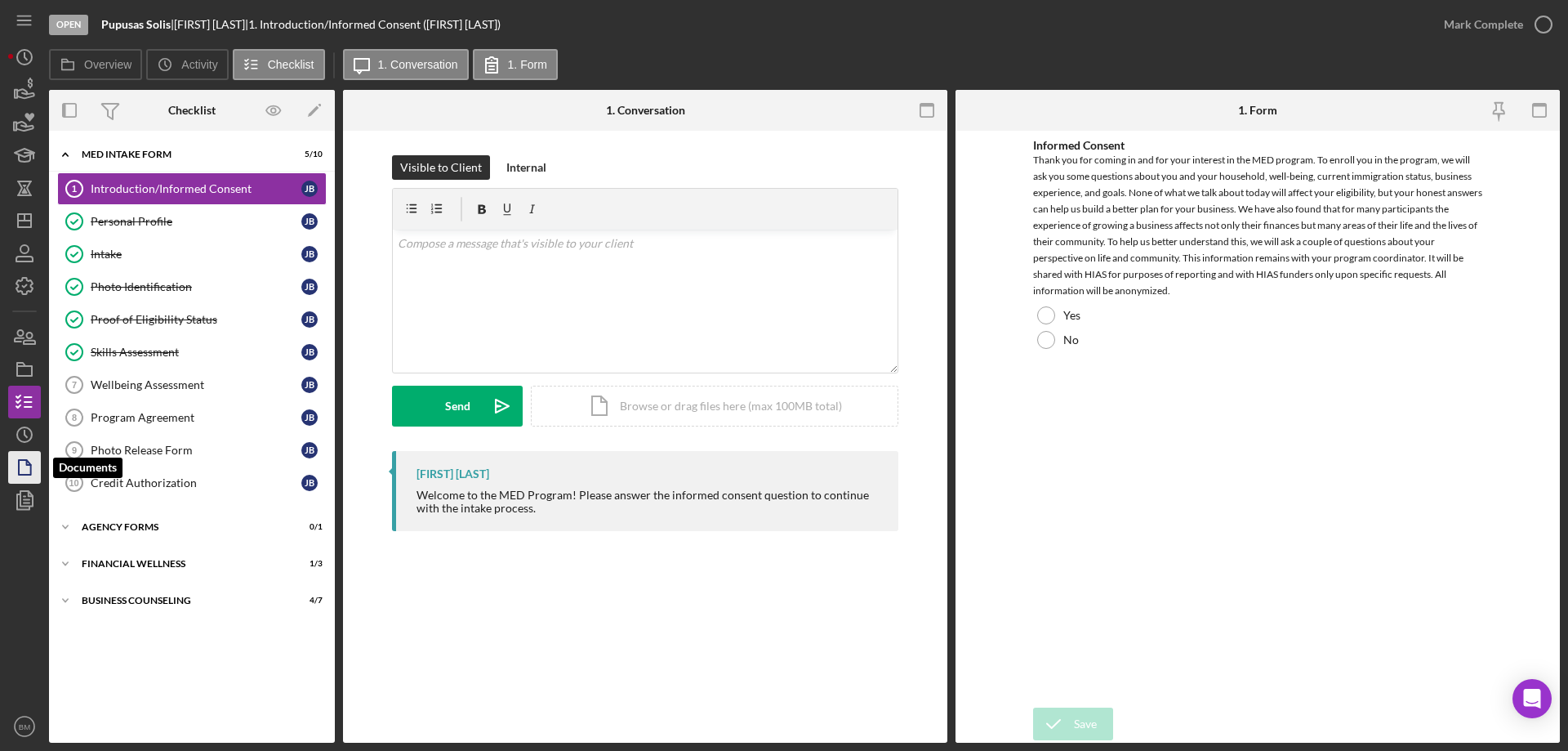 click 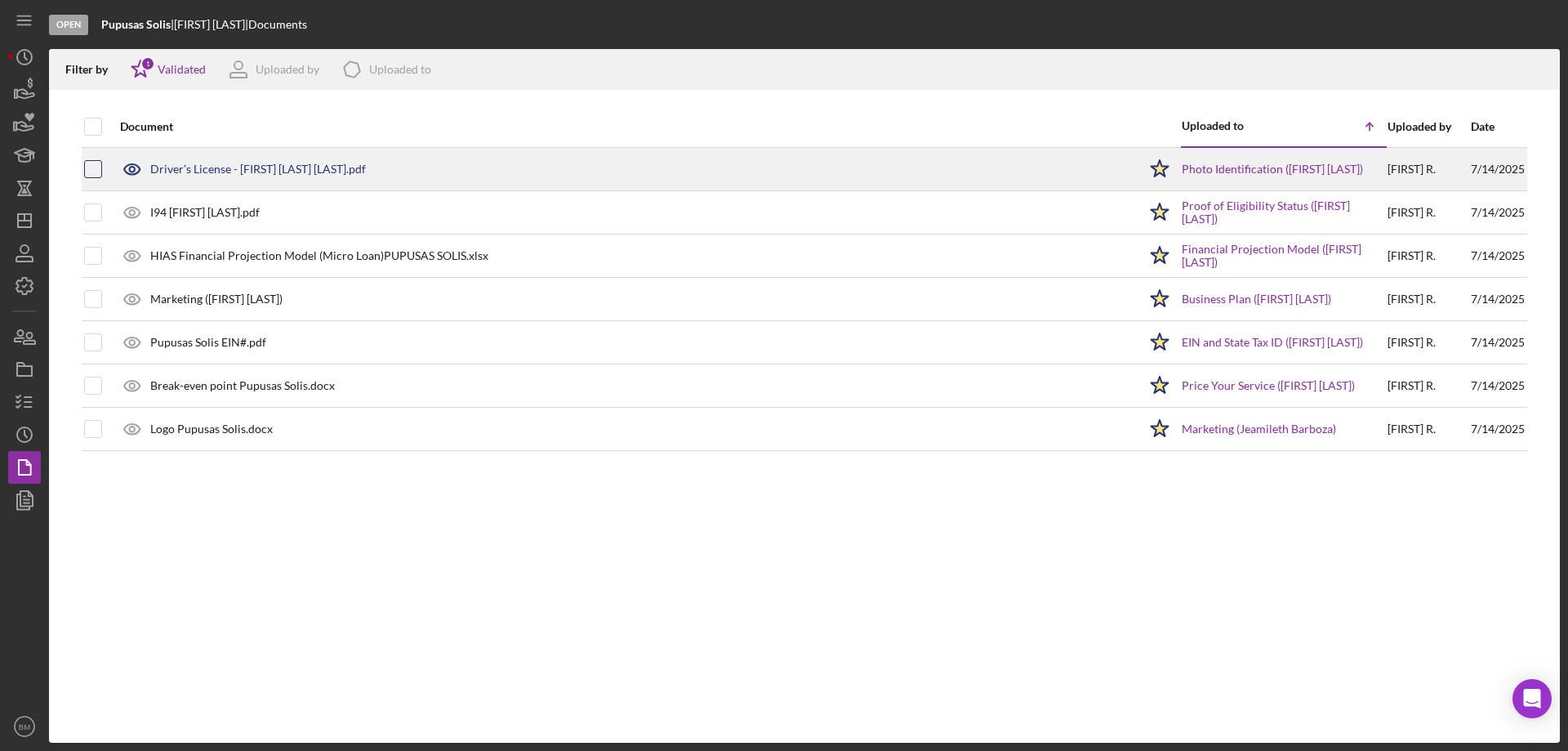 click at bounding box center (93, 169) 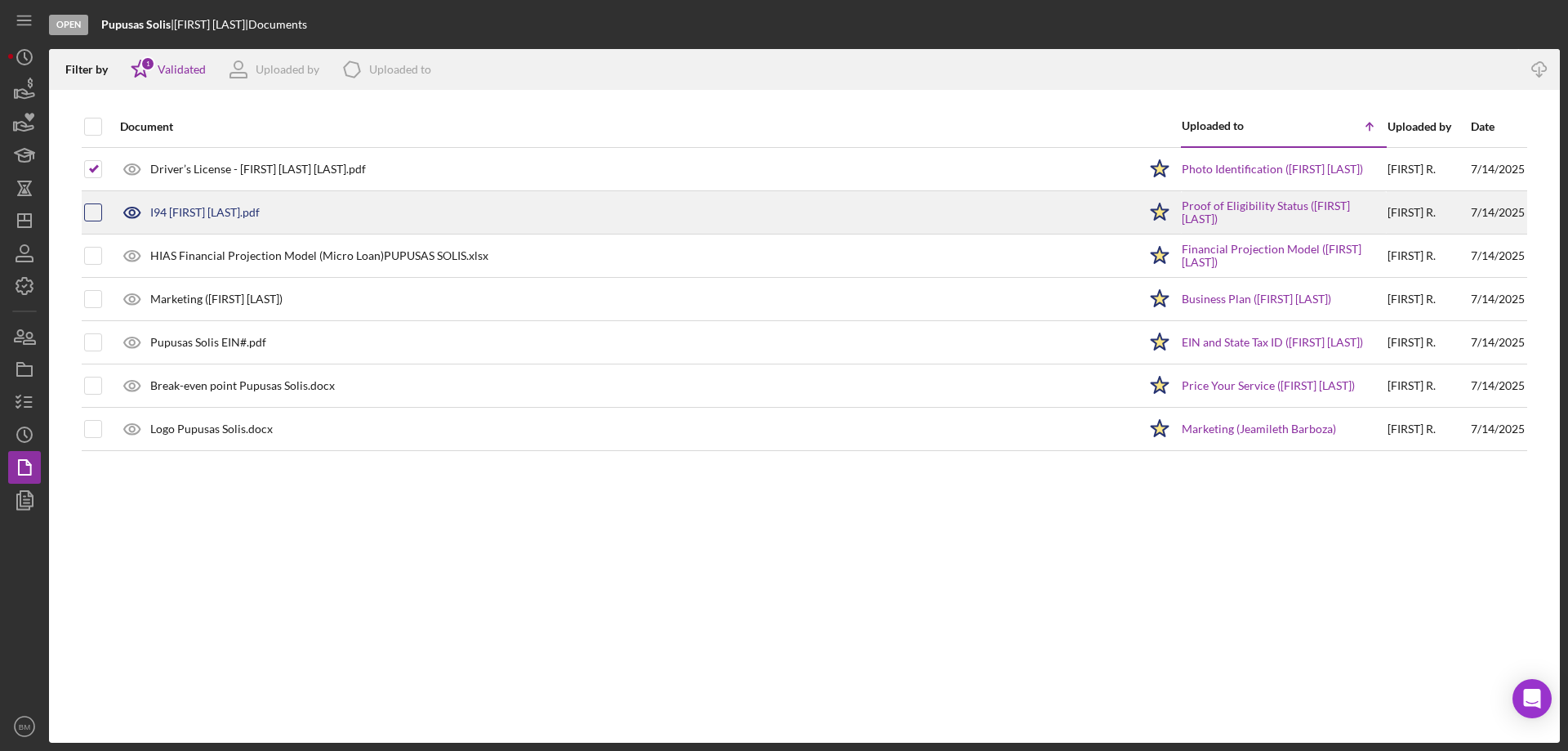 click at bounding box center (93, 212) 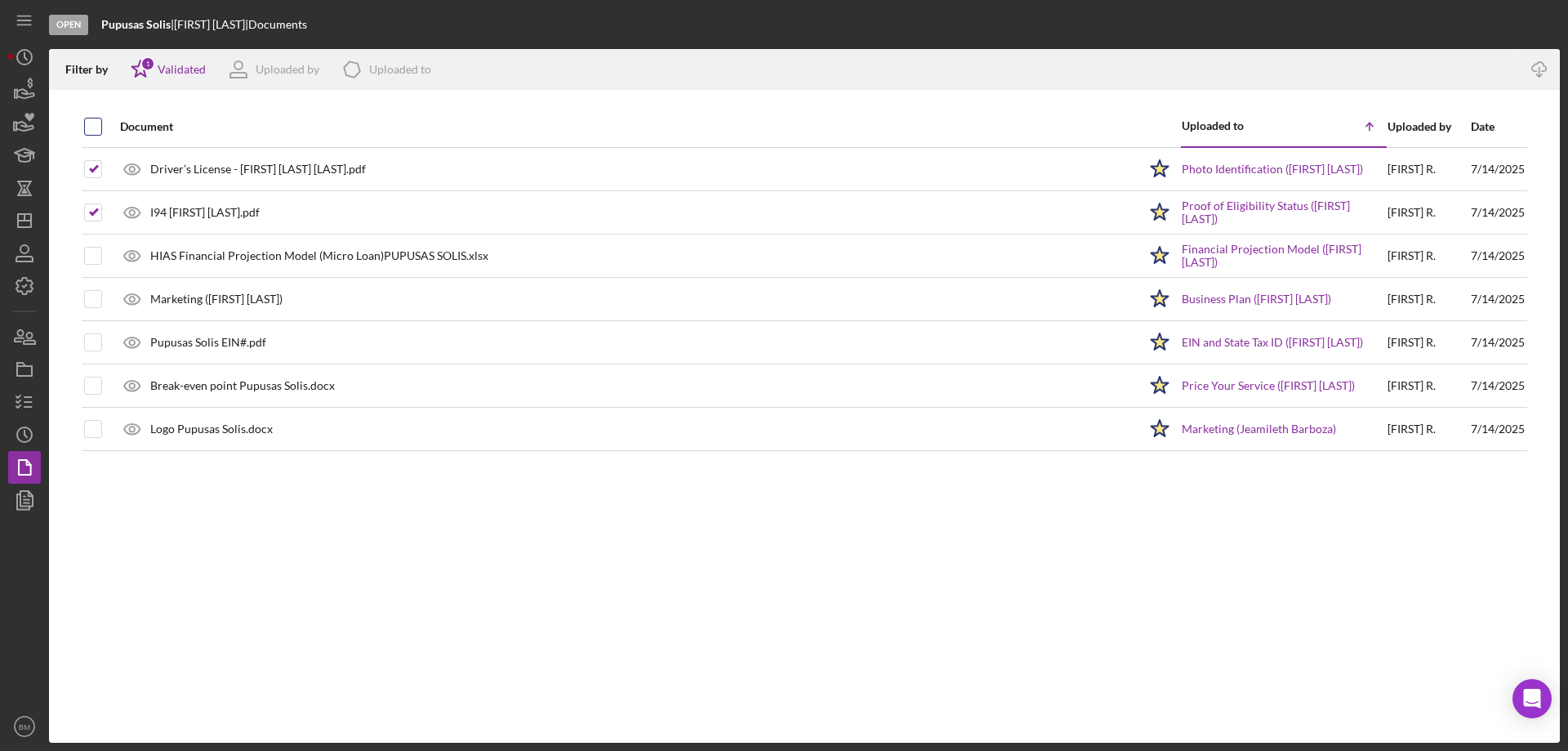 click at bounding box center (93, 127) 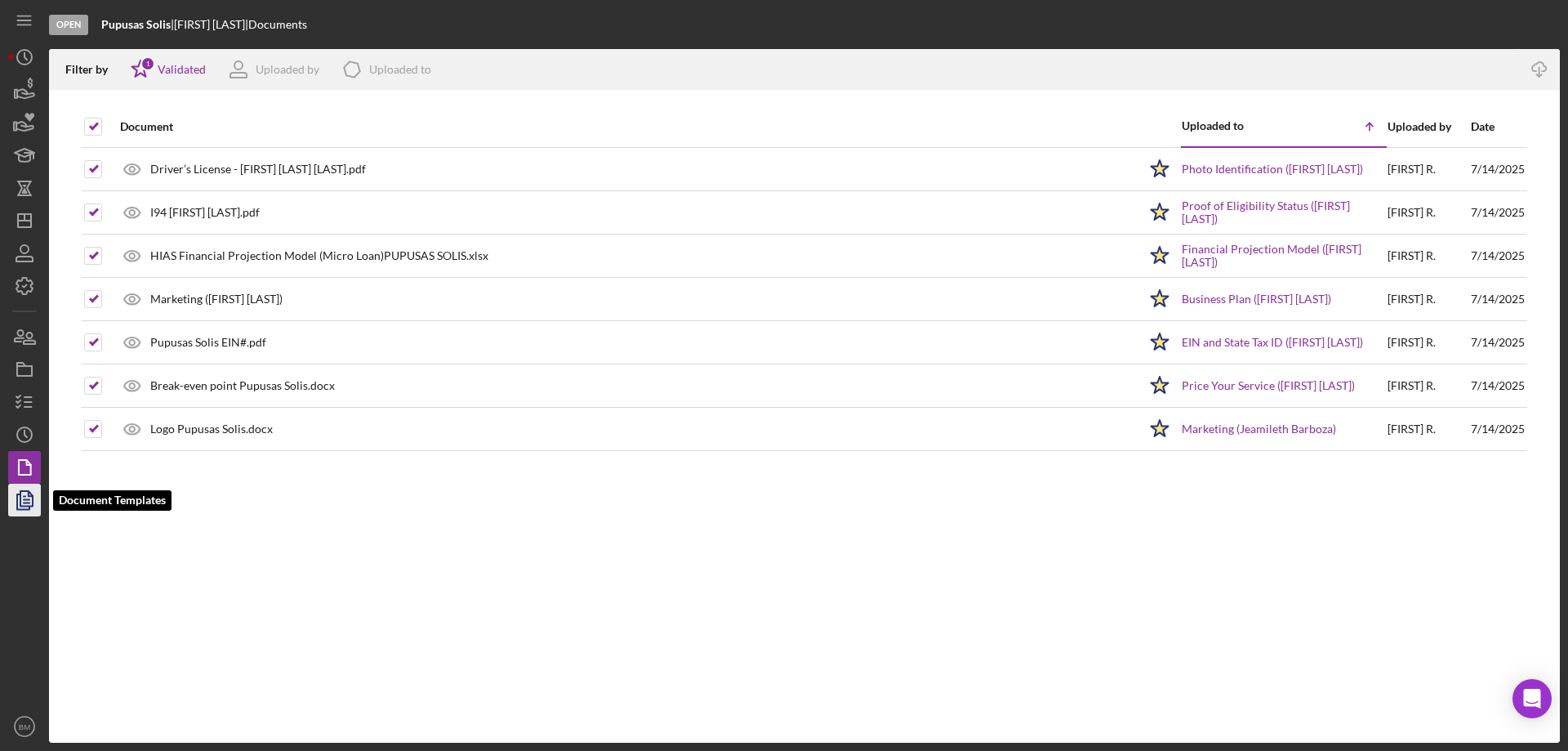 click 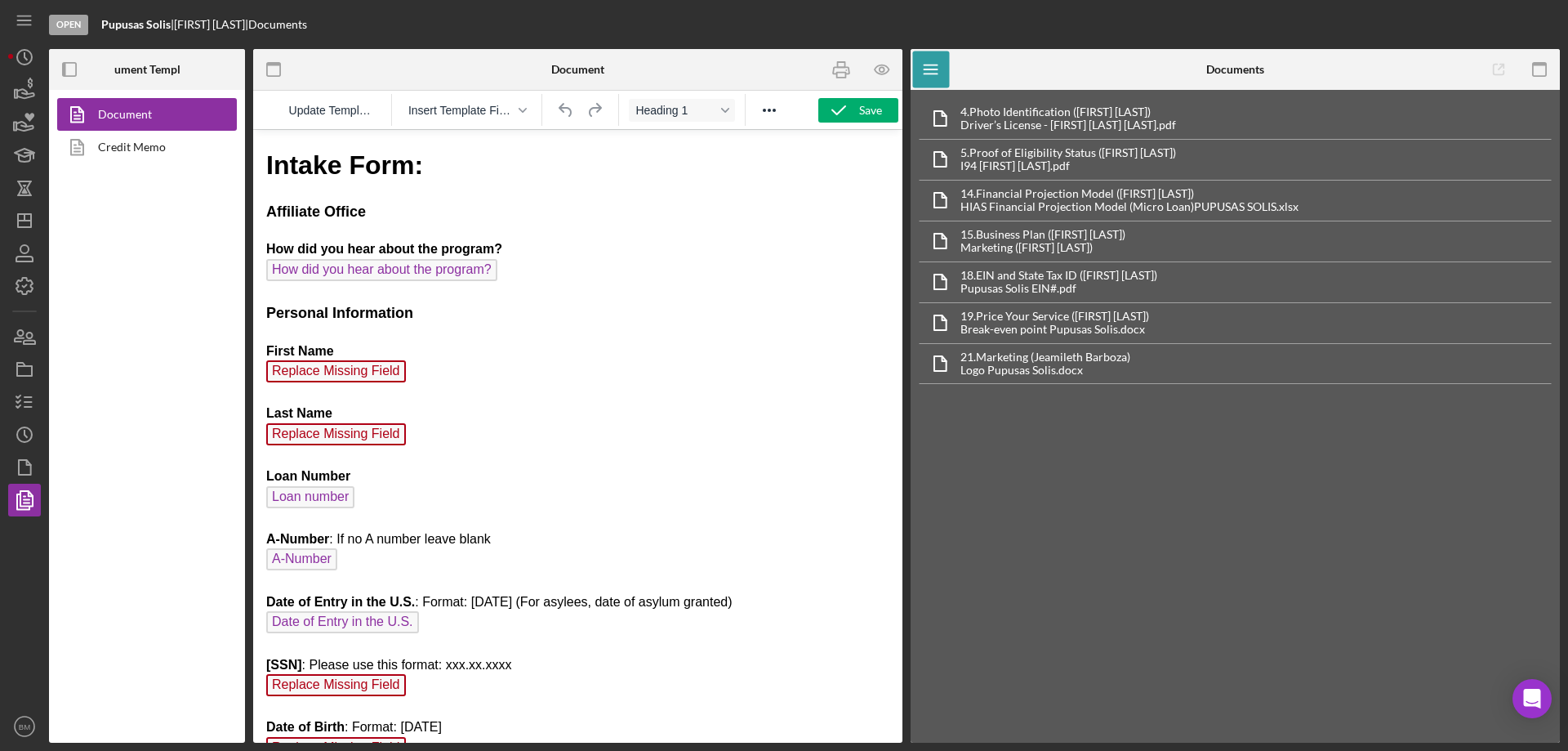 scroll, scrollTop: 0, scrollLeft: 0, axis: both 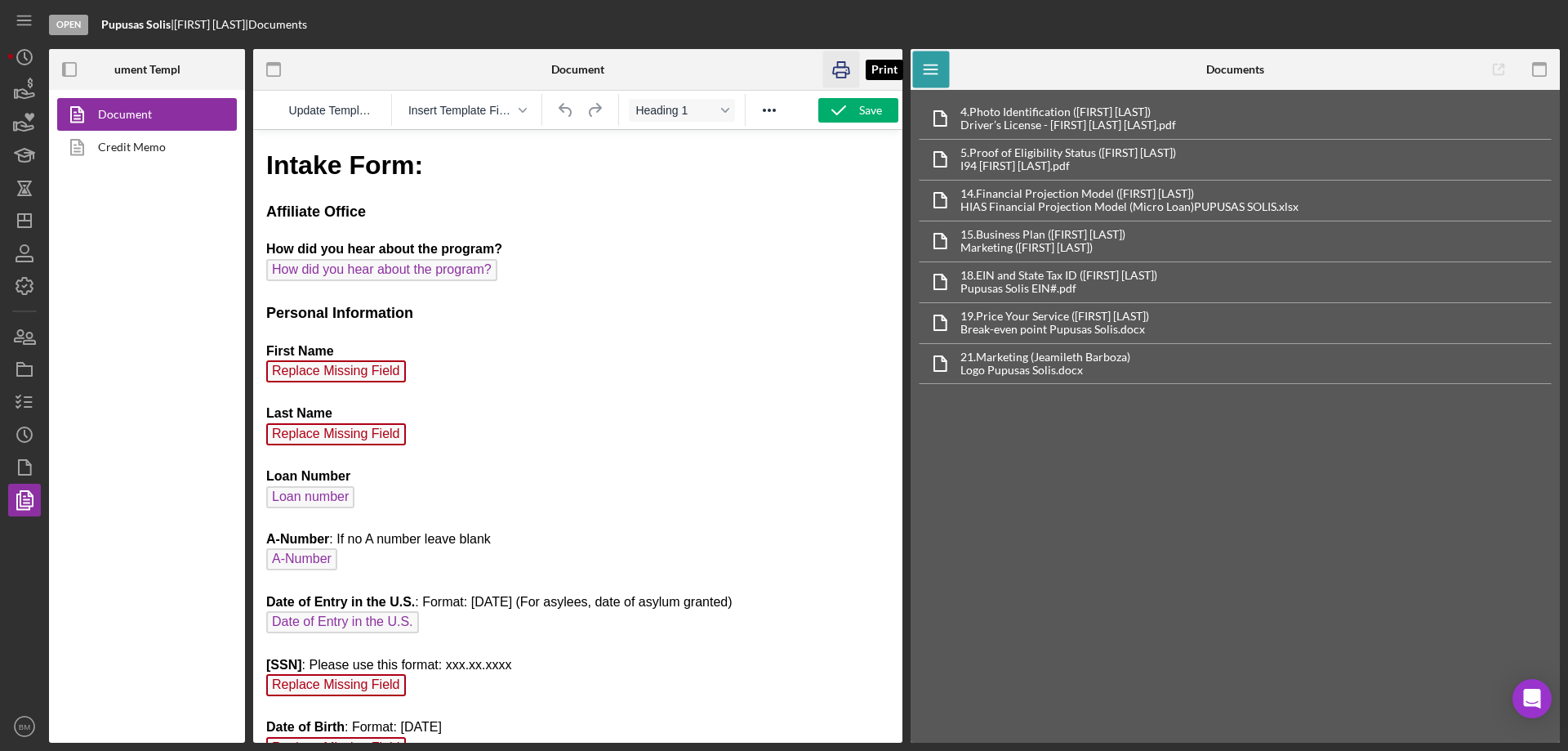 click 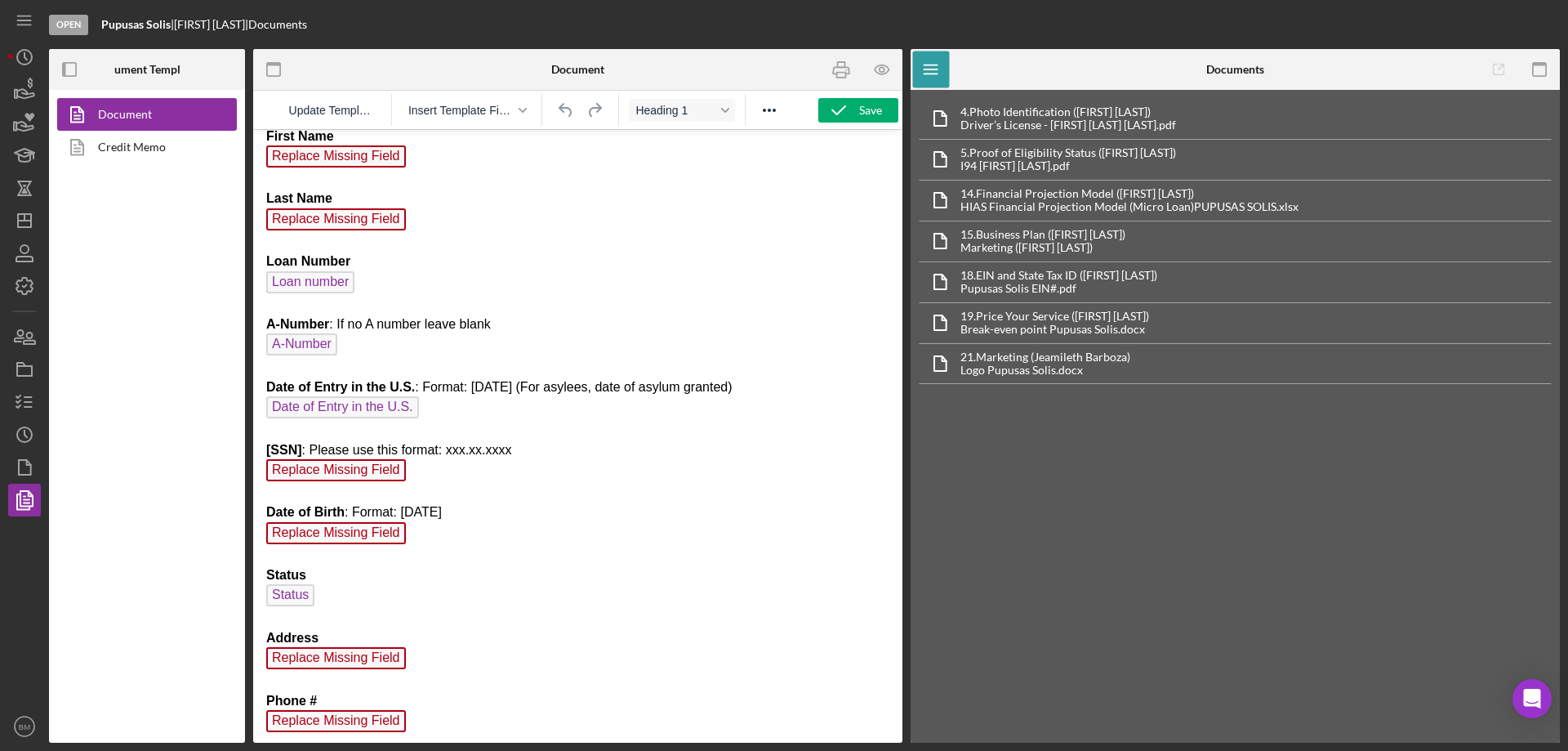 scroll, scrollTop: 0, scrollLeft: 0, axis: both 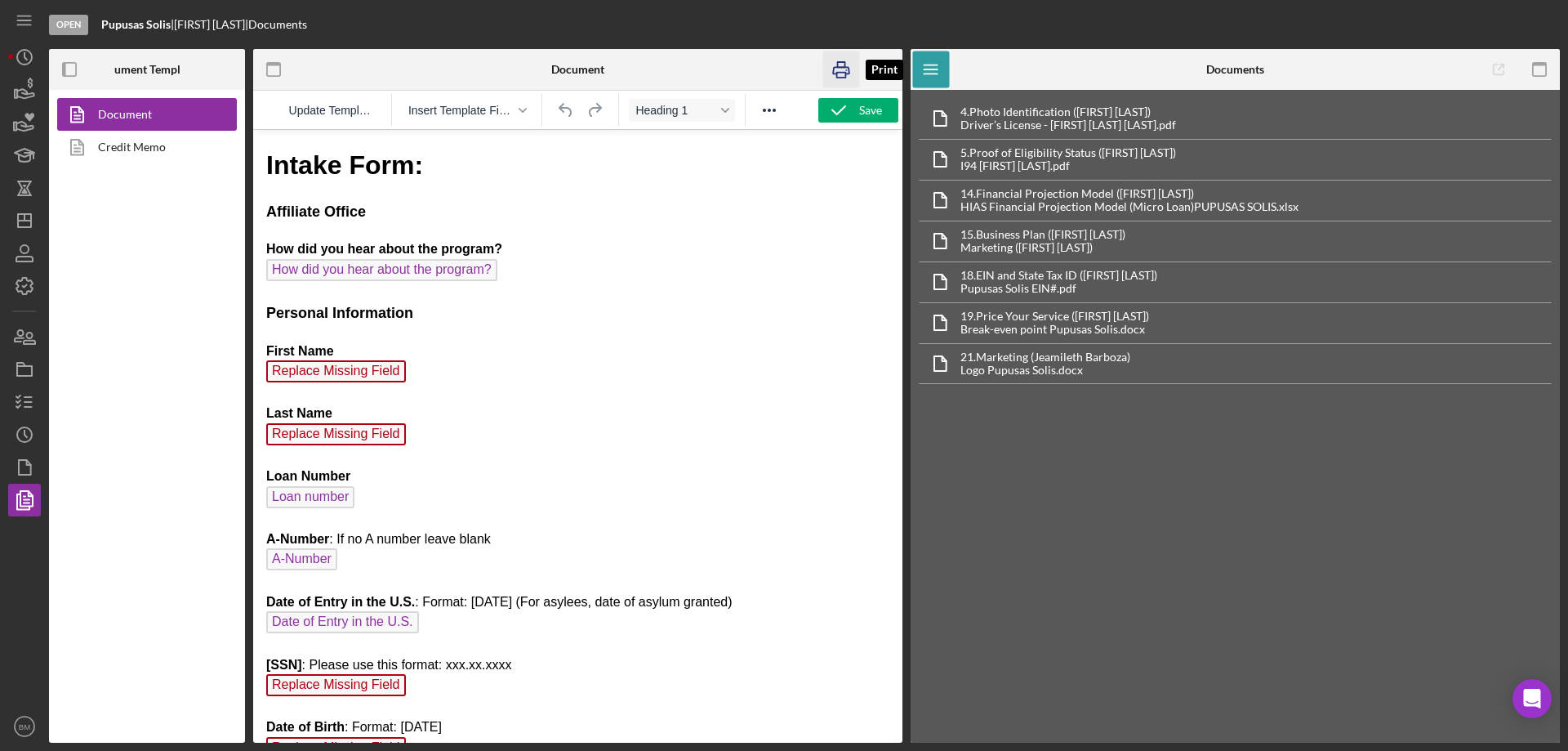 click 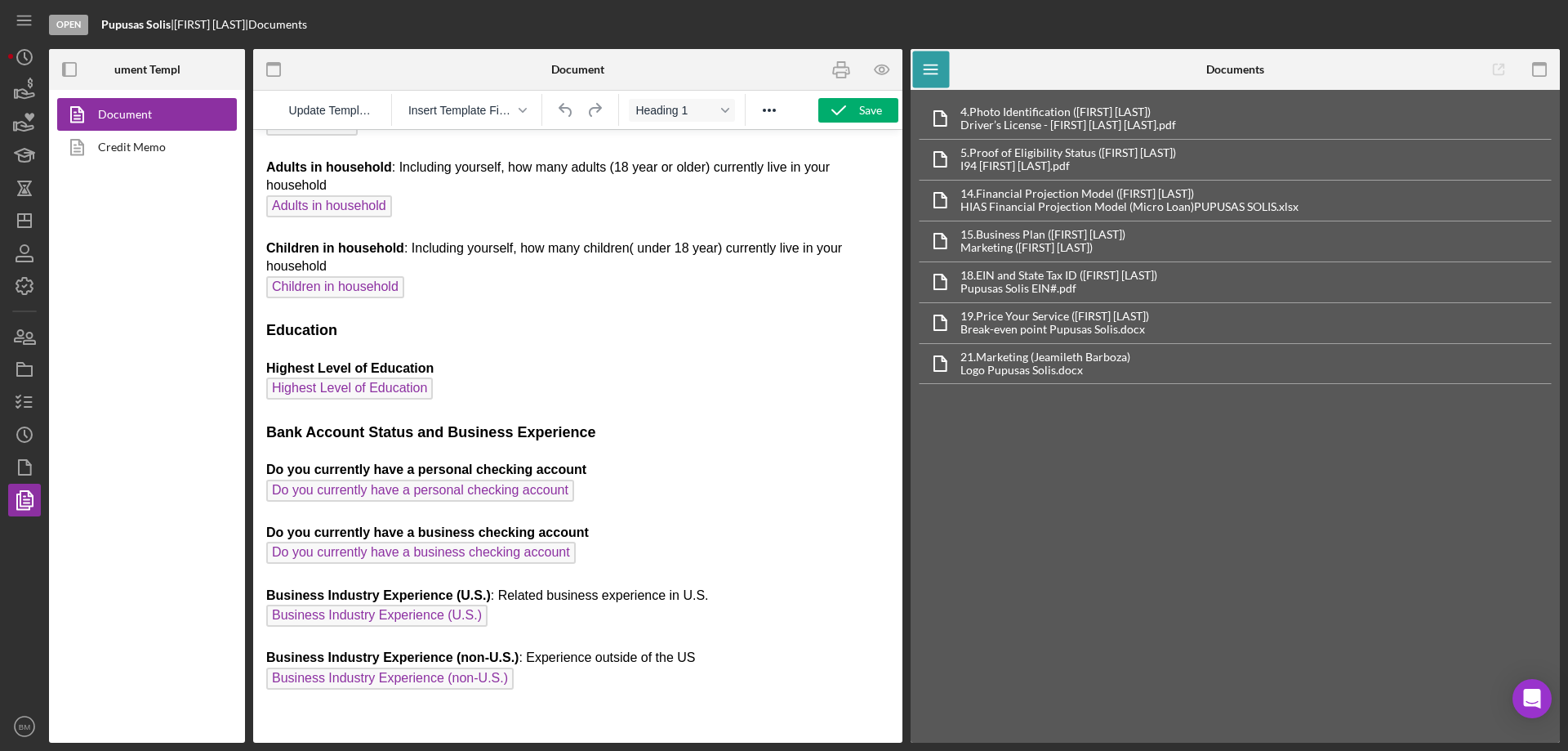 scroll, scrollTop: 1392, scrollLeft: 0, axis: vertical 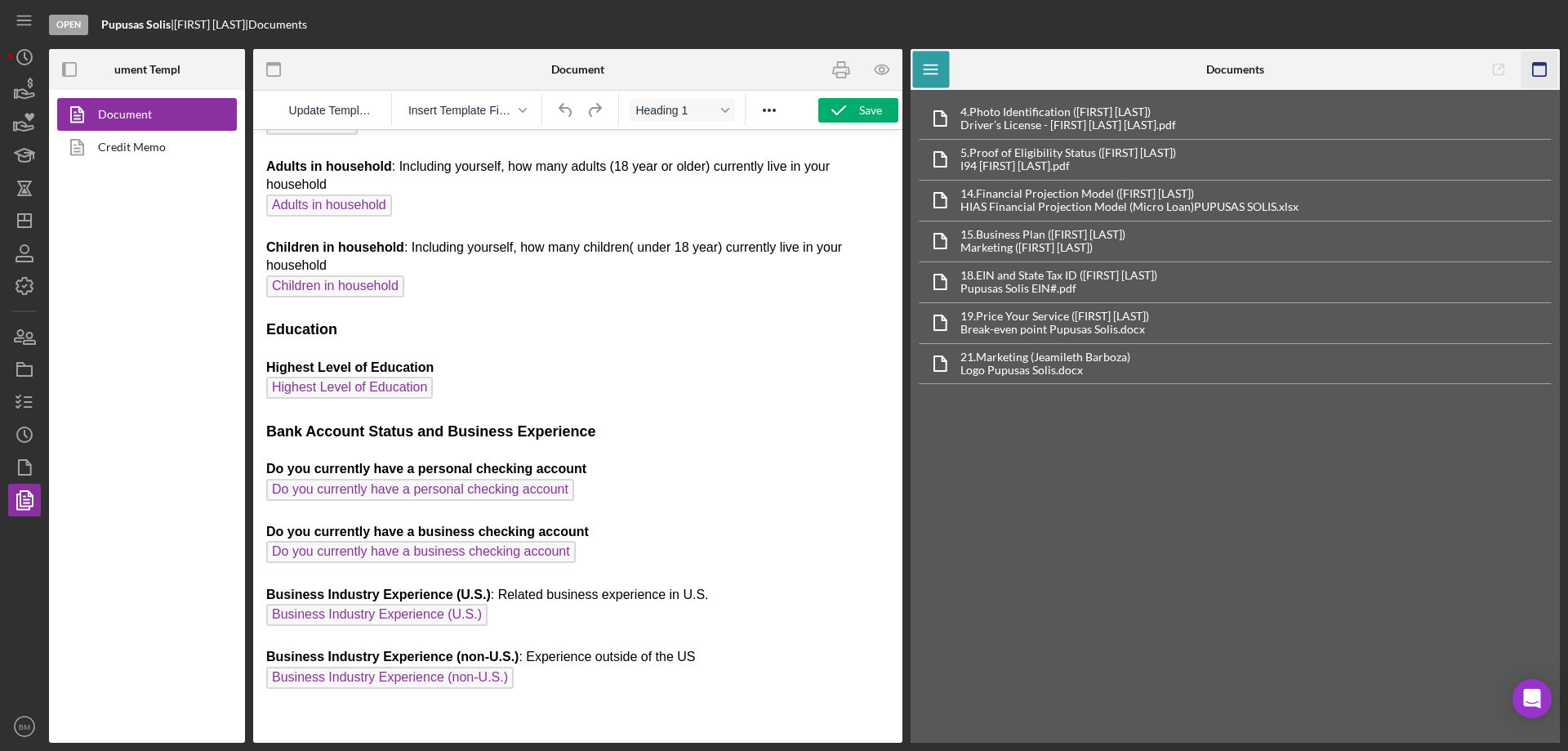 click 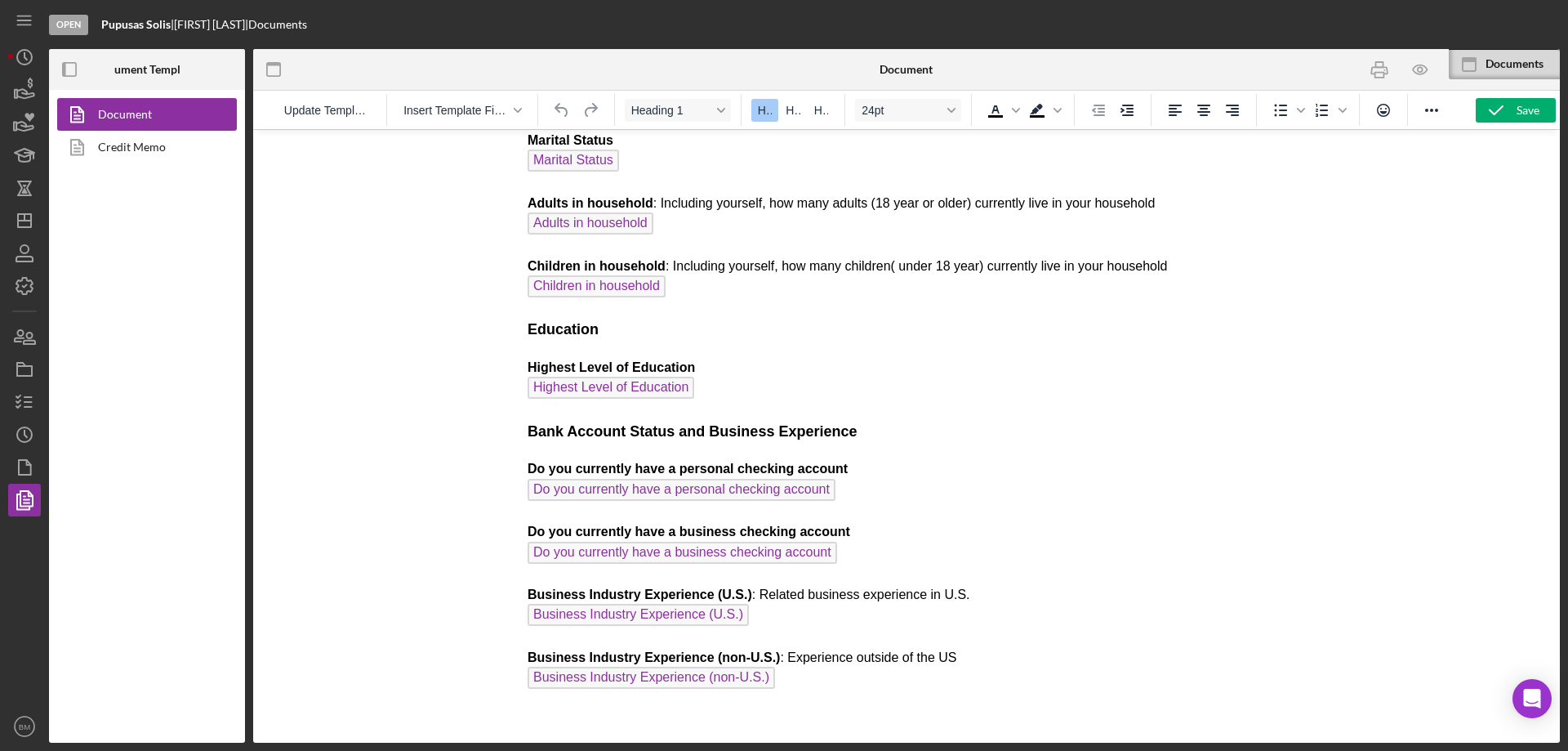 scroll, scrollTop: 1355, scrollLeft: 0, axis: vertical 